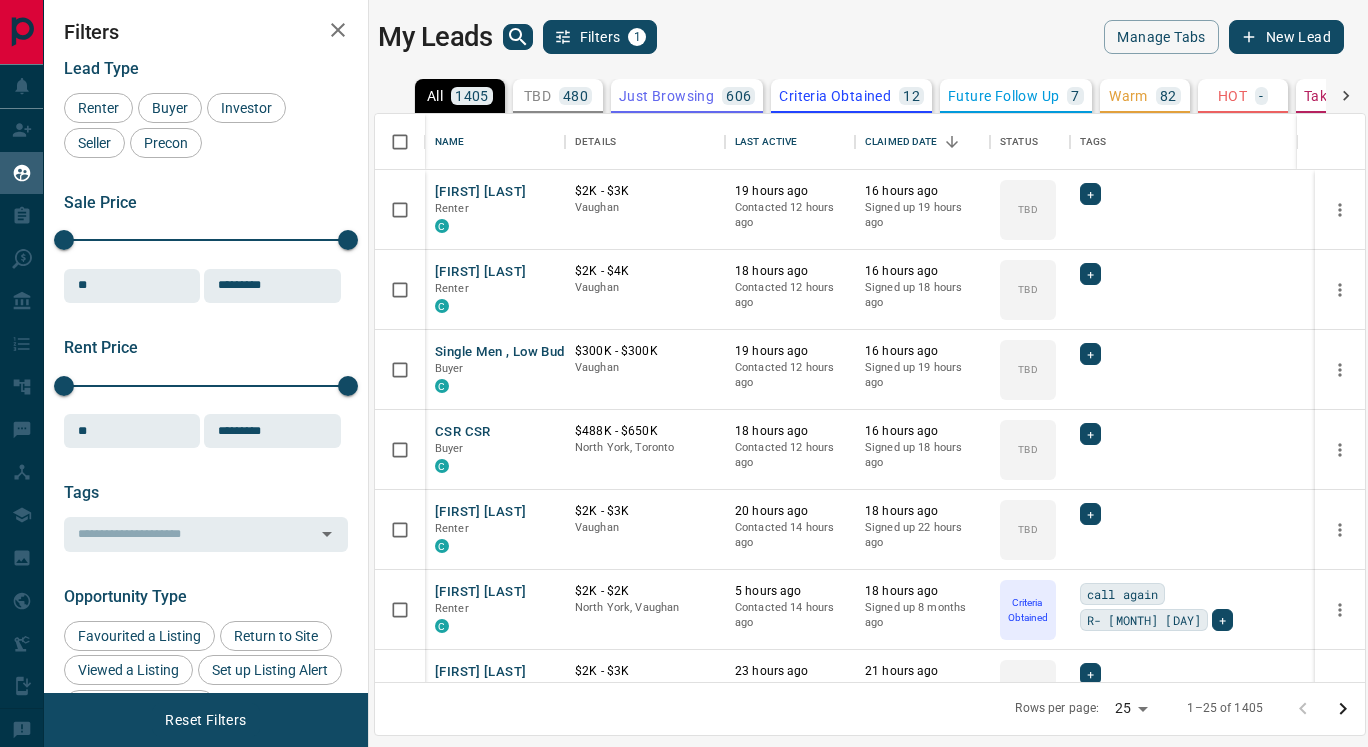 scroll, scrollTop: 0, scrollLeft: 0, axis: both 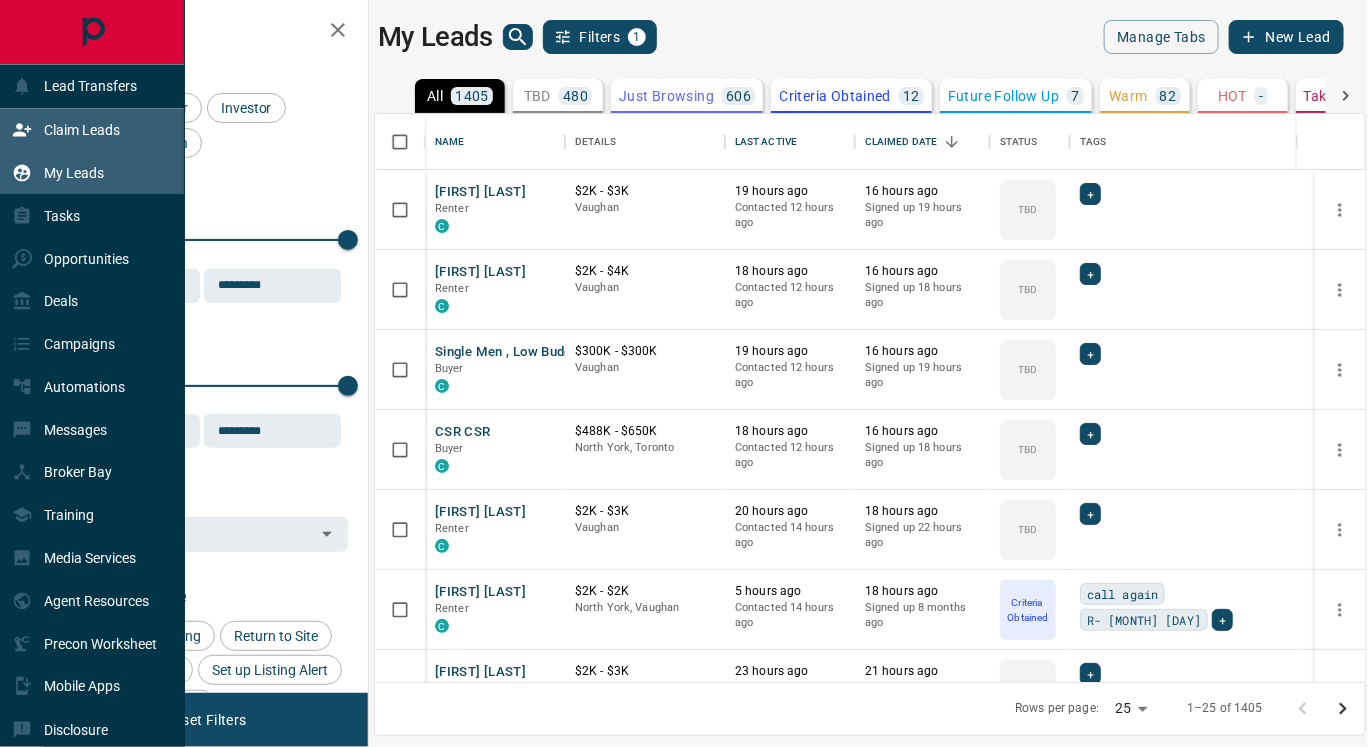 click on "Claim Leads" at bounding box center [82, 130] 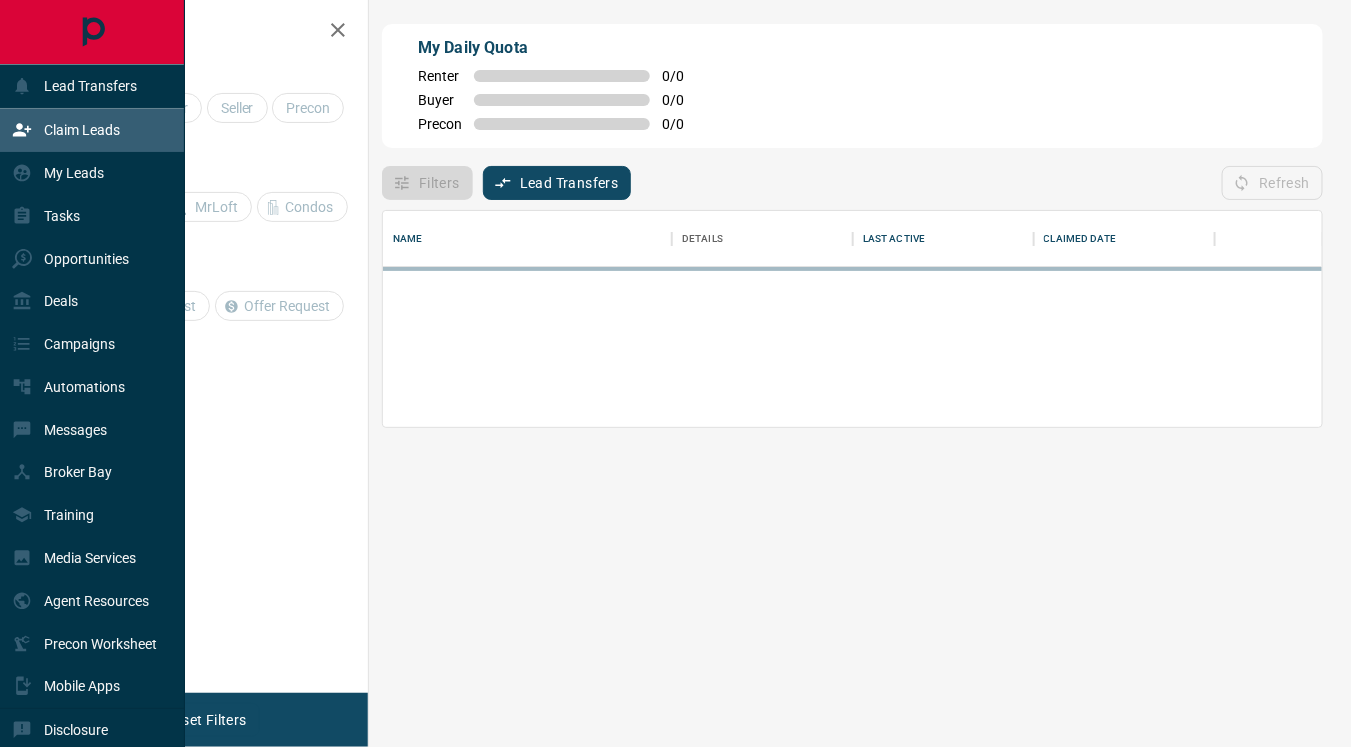 scroll, scrollTop: 18, scrollLeft: 17, axis: both 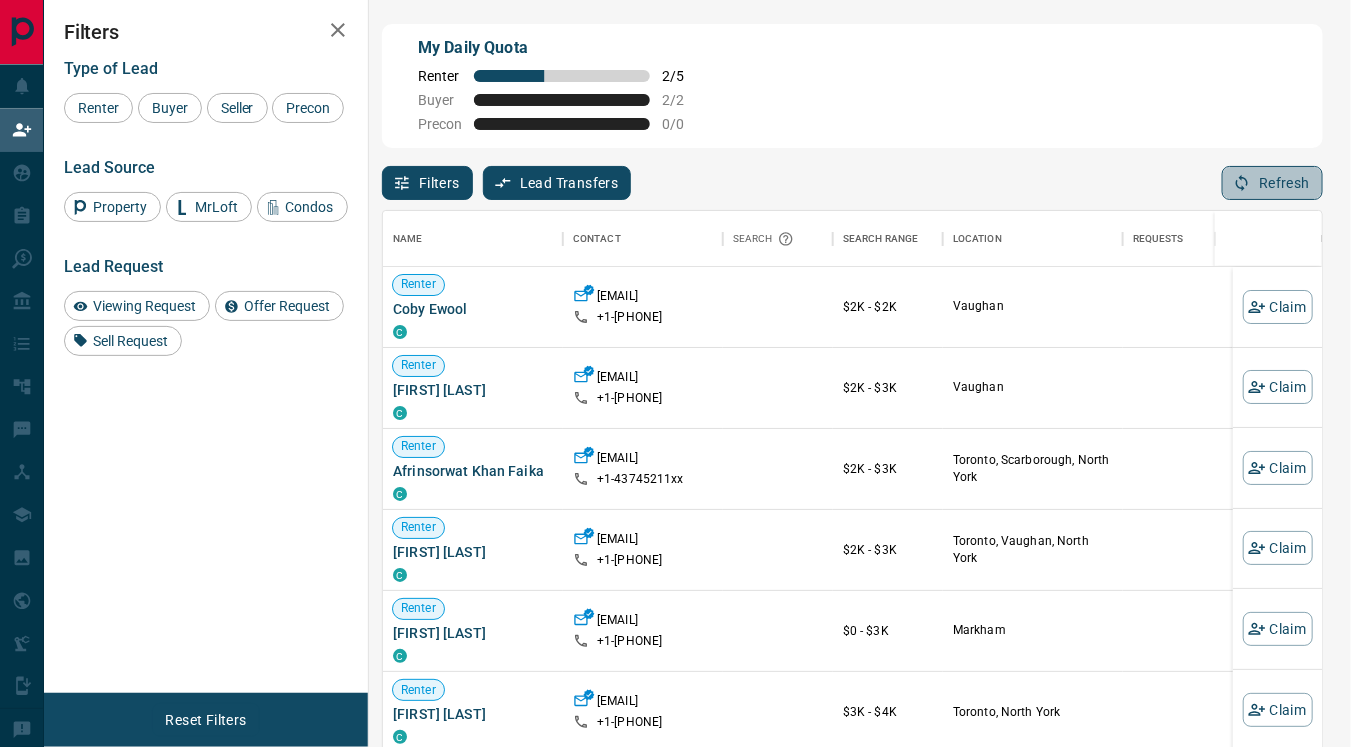 click on "Refresh" at bounding box center [1272, 183] 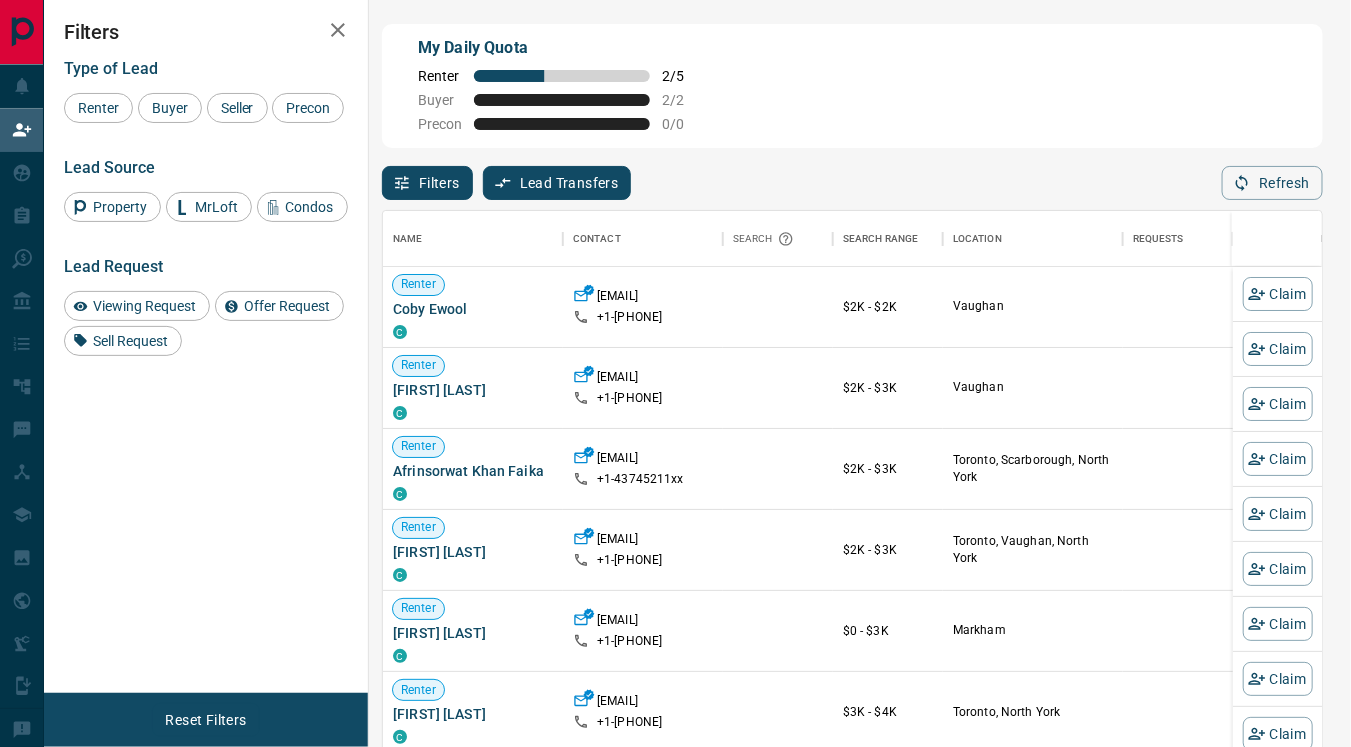 scroll, scrollTop: 18, scrollLeft: 17, axis: both 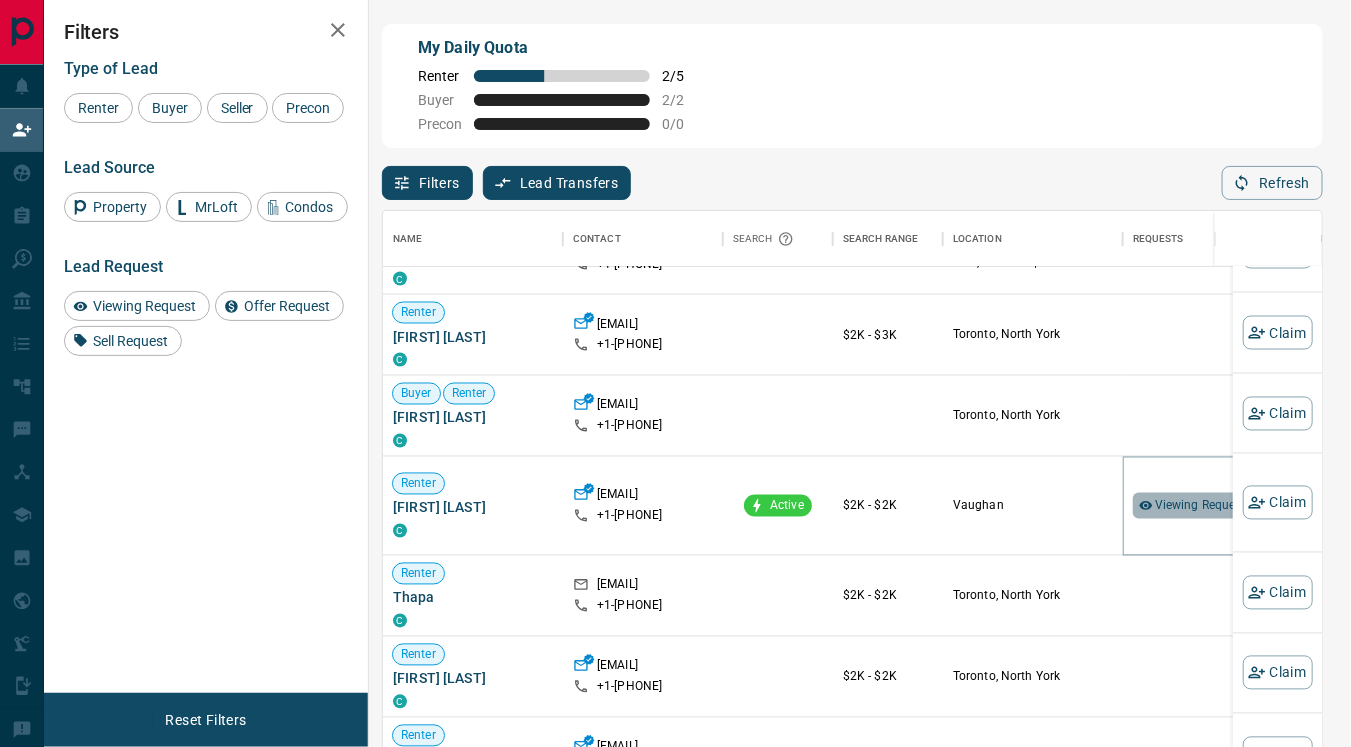 click on "Viewing Request   ( 1 )" at bounding box center (1210, 506) 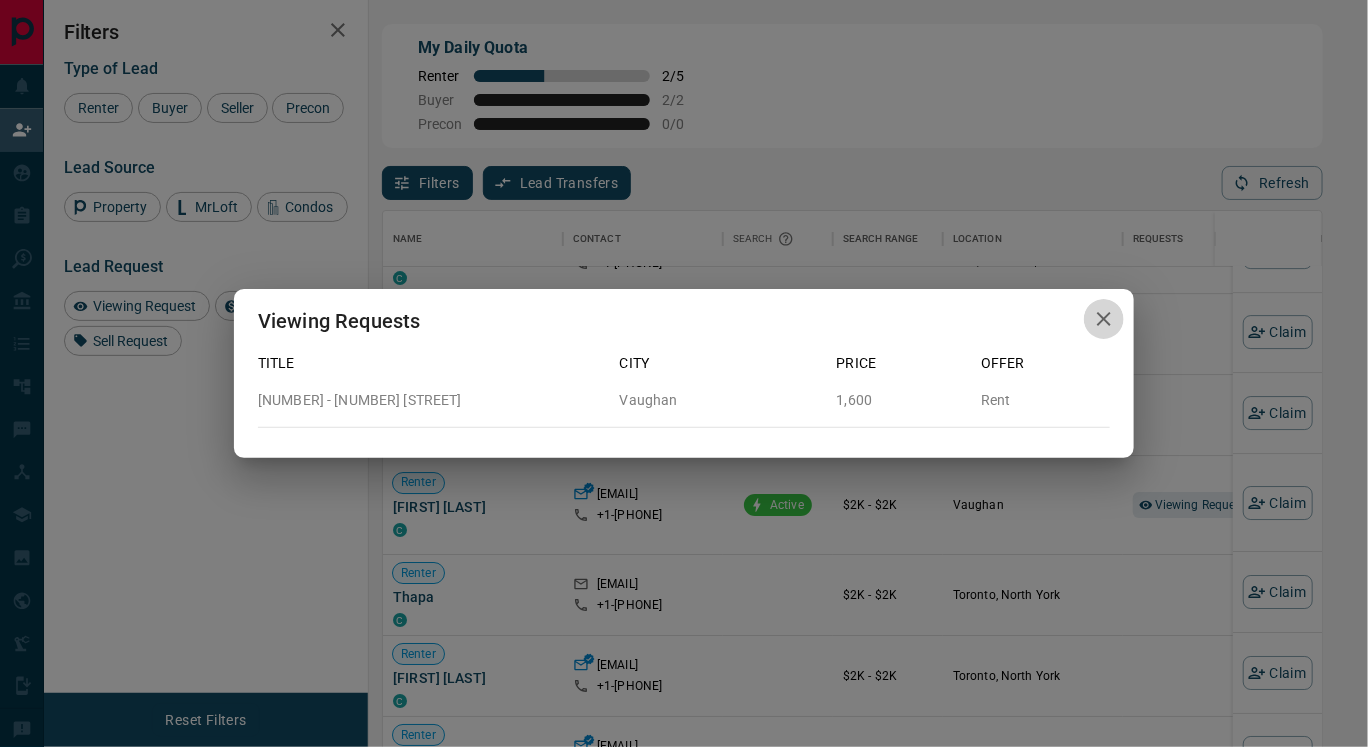 click 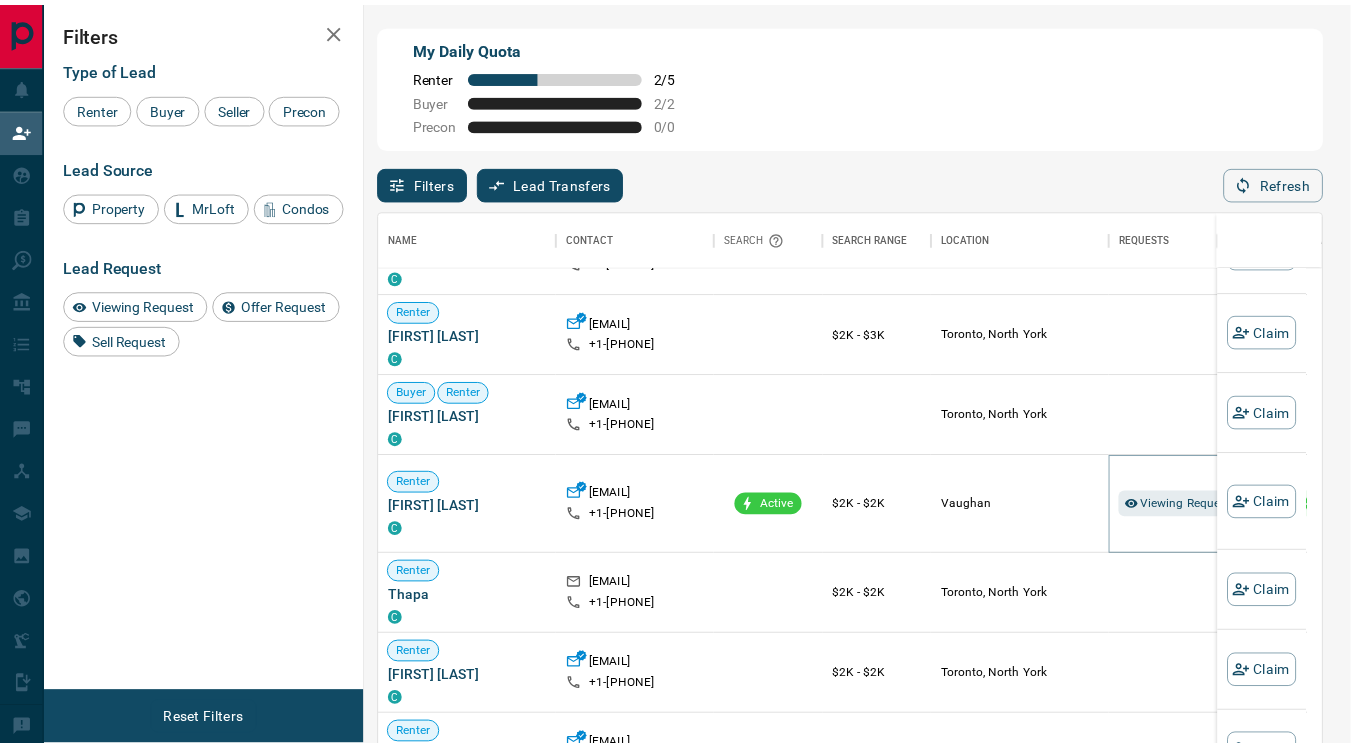scroll, scrollTop: 18, scrollLeft: 17, axis: both 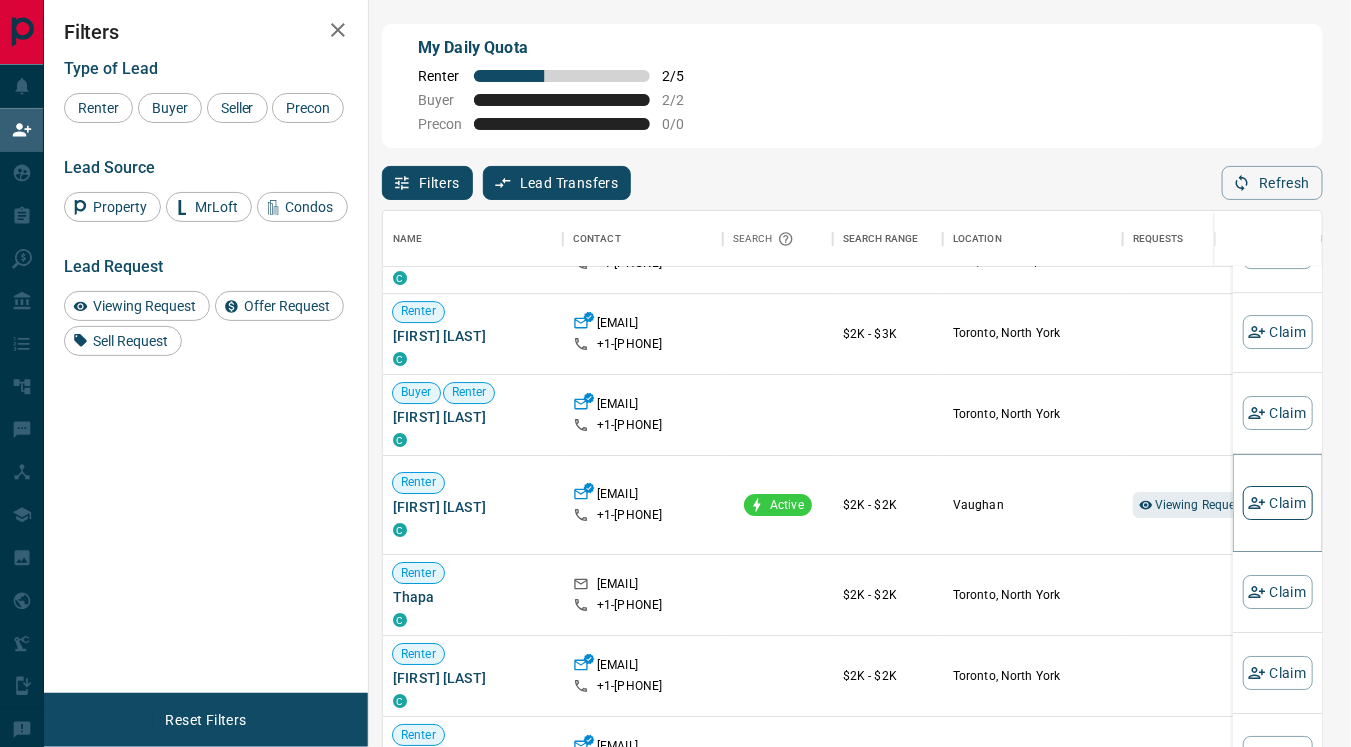 click 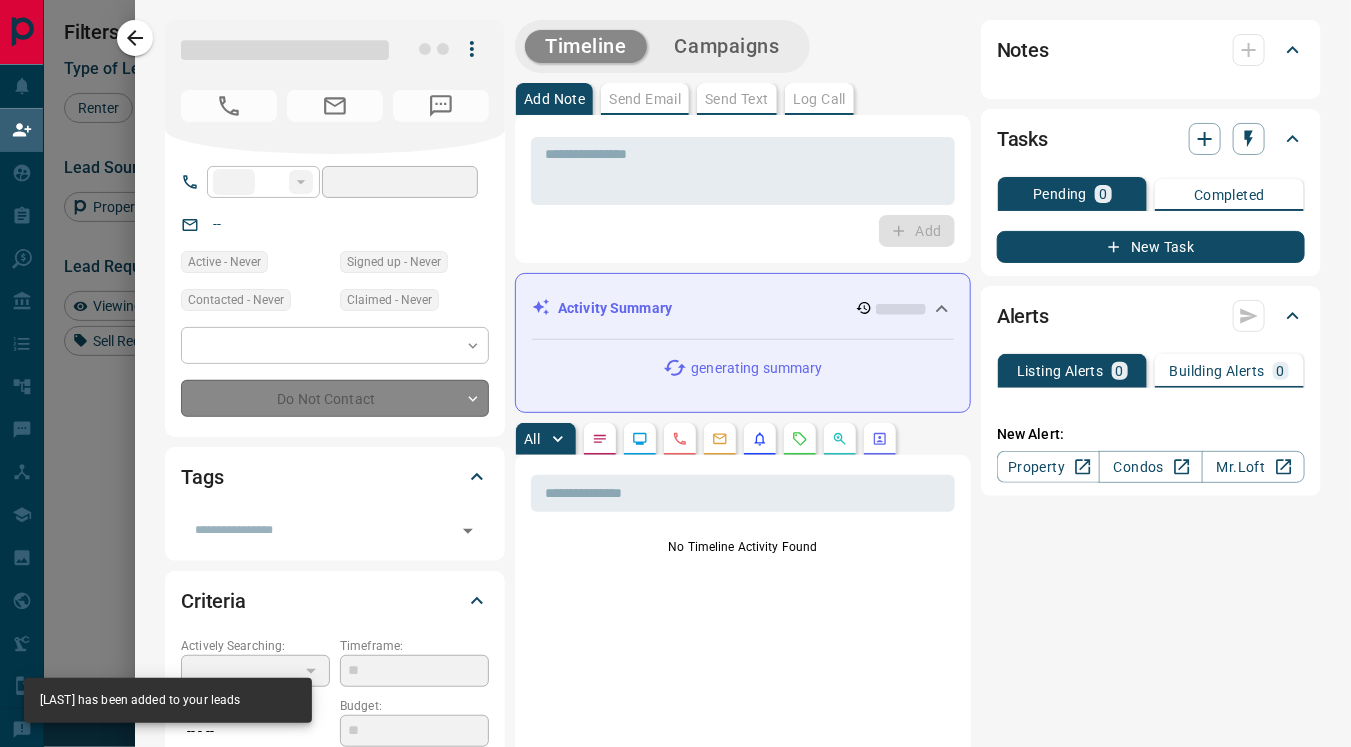 type on "**" 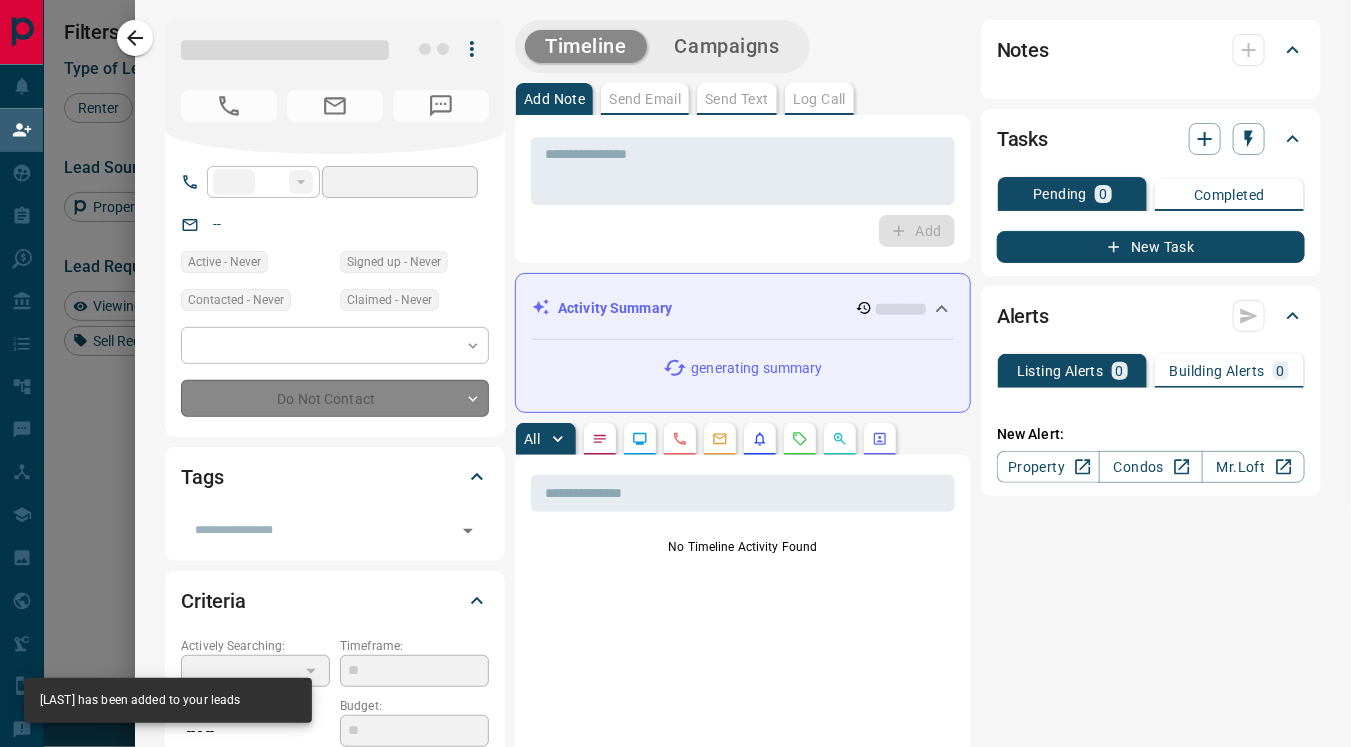 type on "**********" 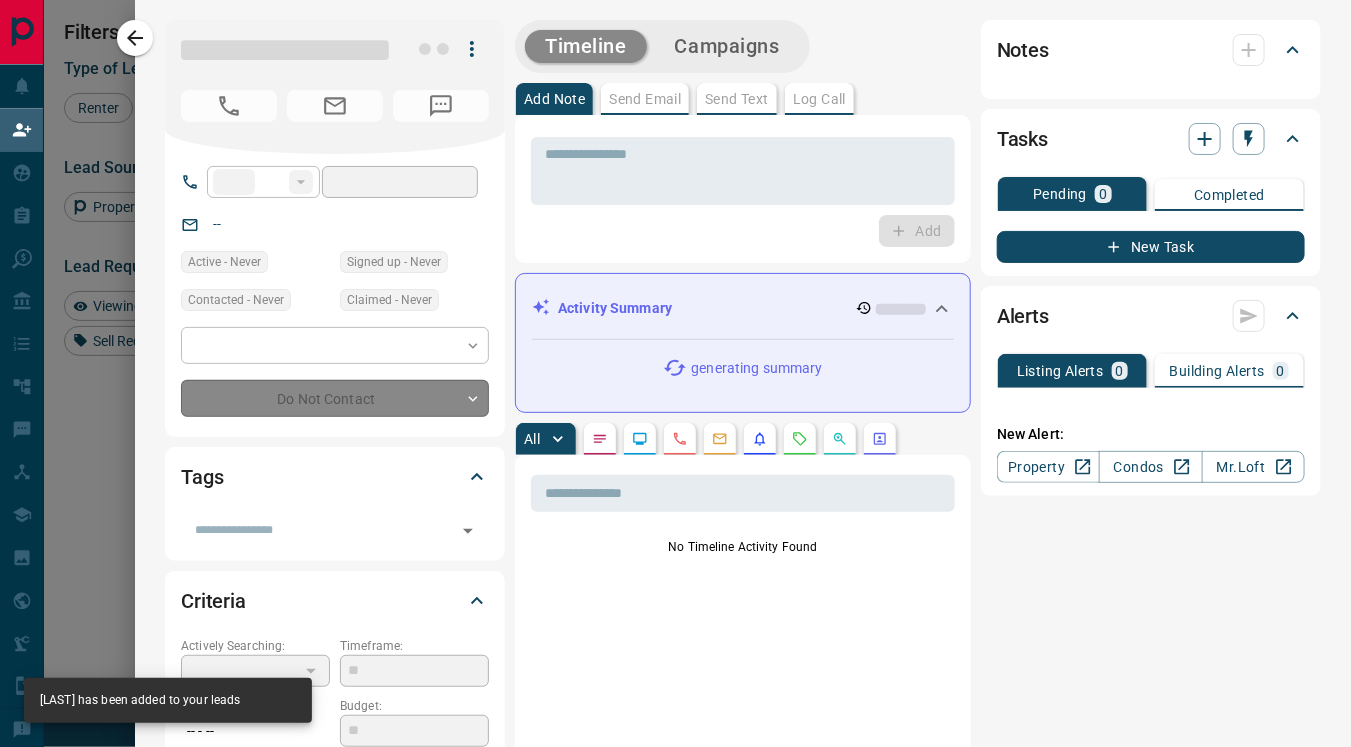 type on "**********" 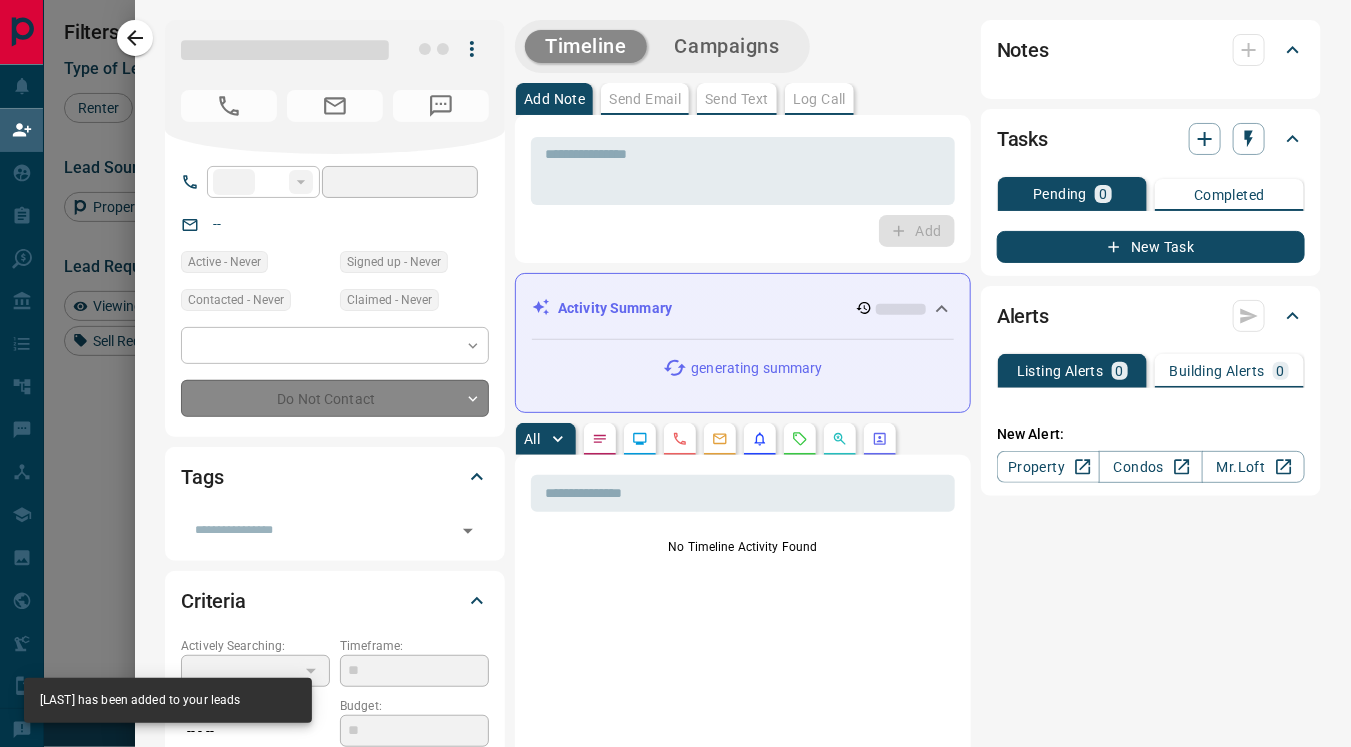 type on "*" 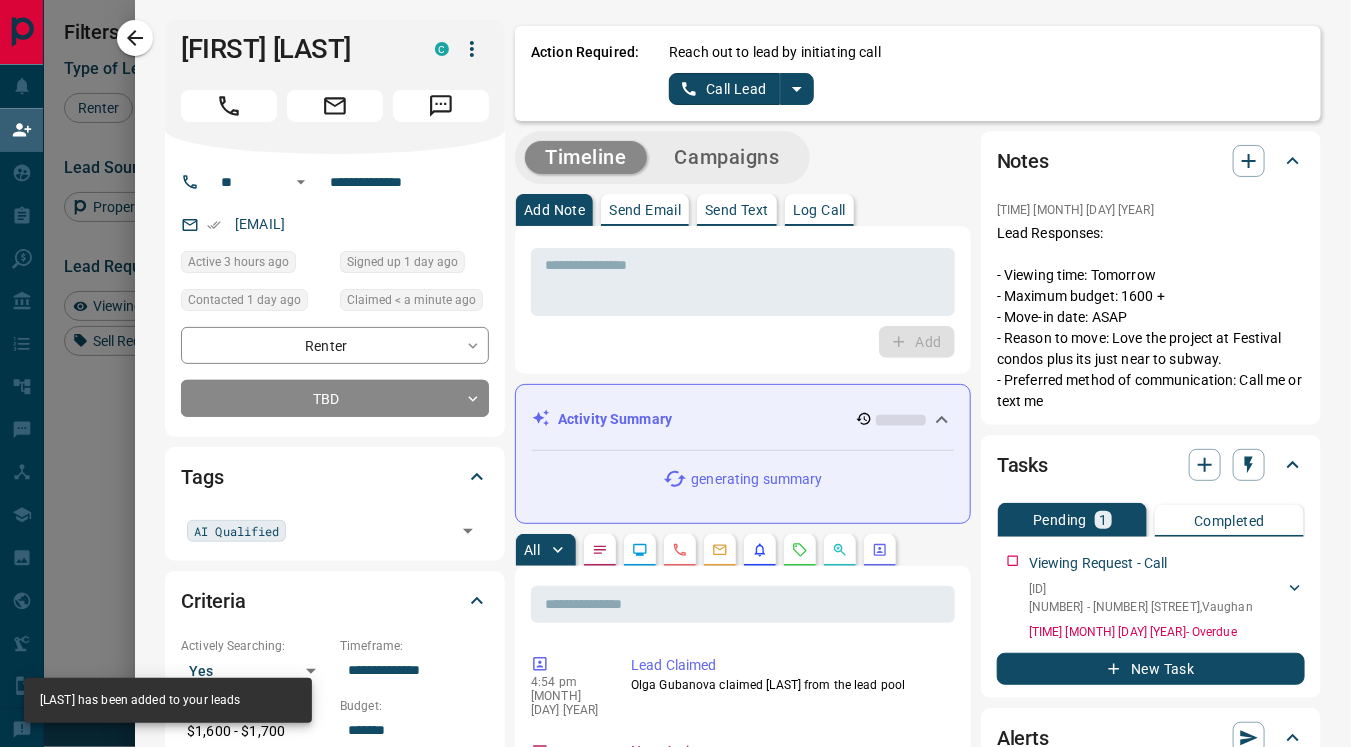 click 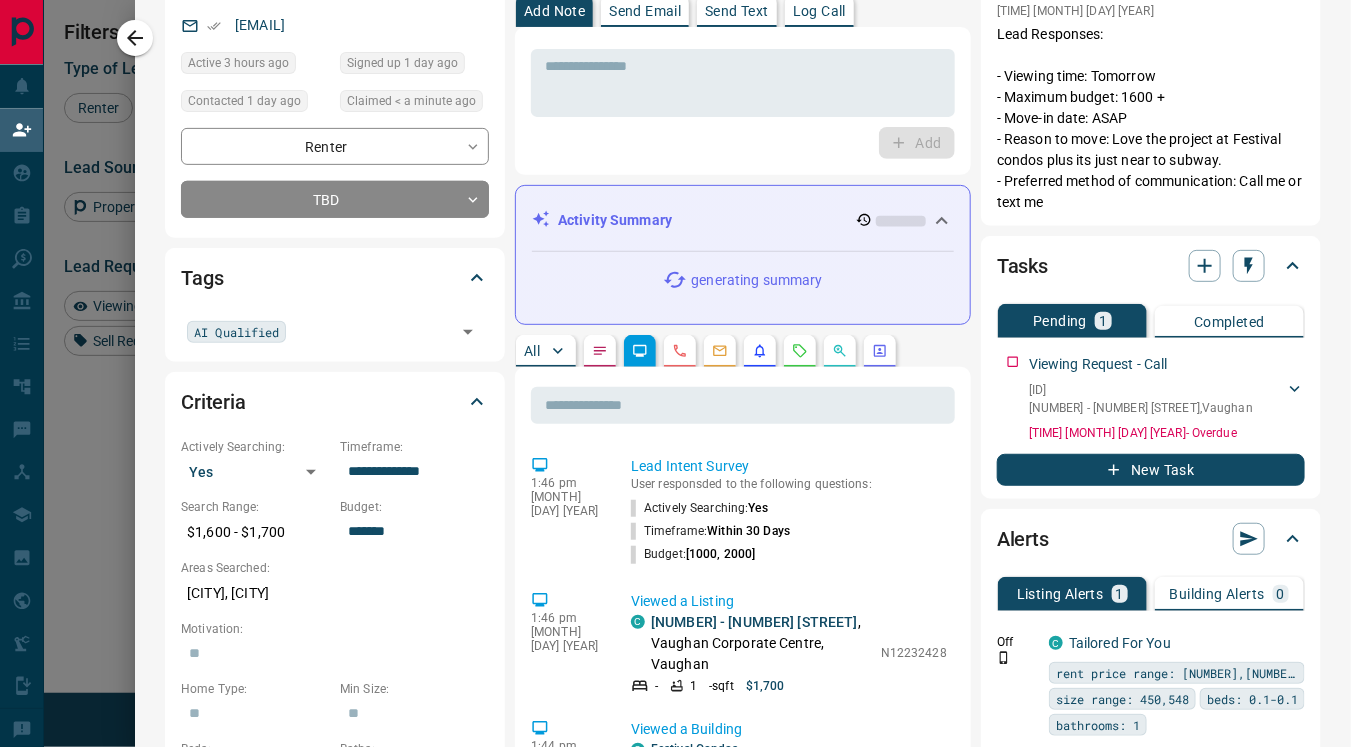 scroll, scrollTop: 204, scrollLeft: 0, axis: vertical 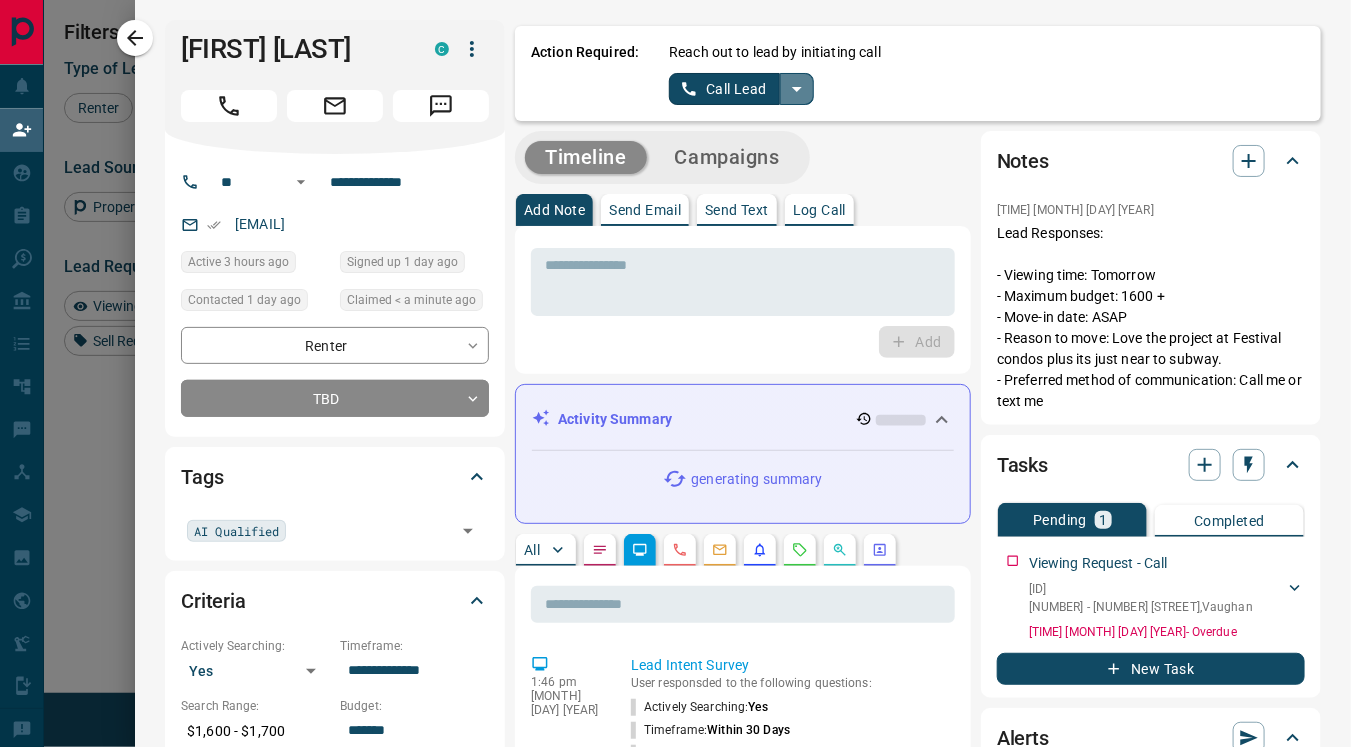 click 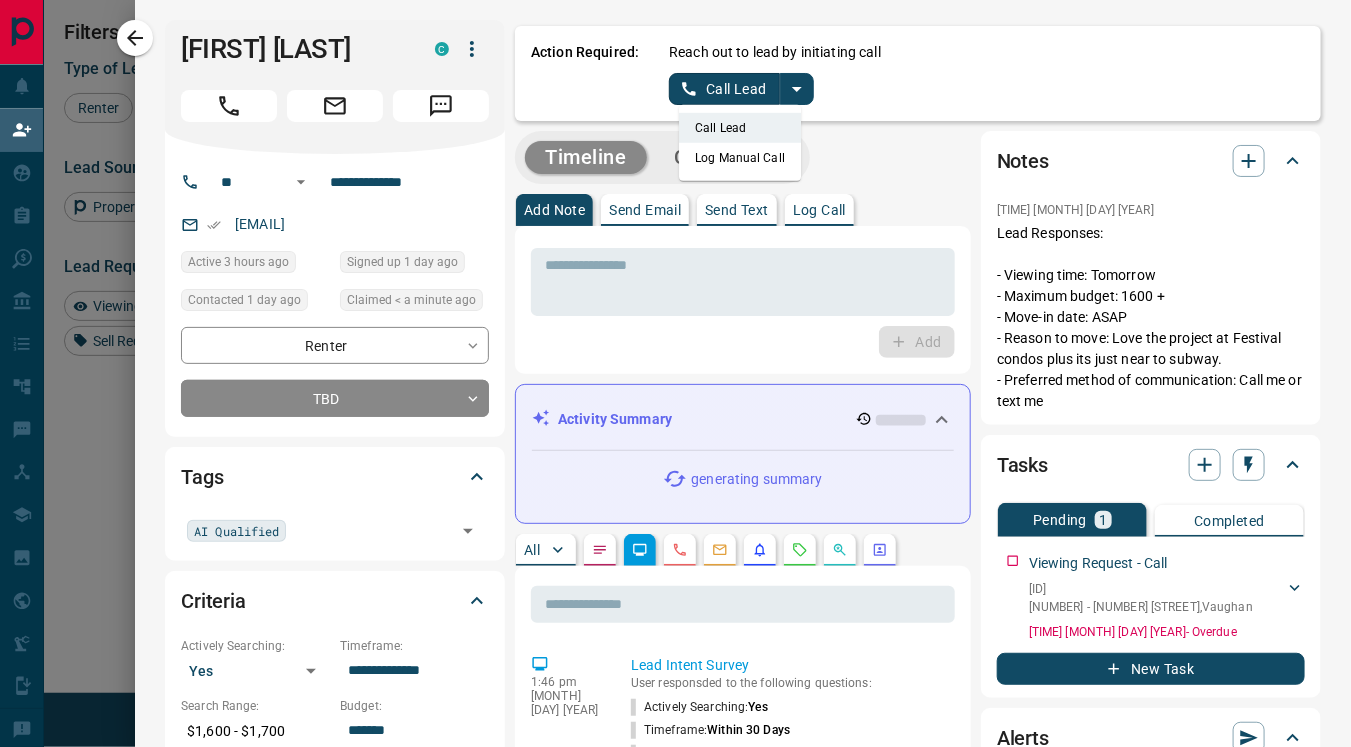 click on "Log Manual Call" at bounding box center [740, 158] 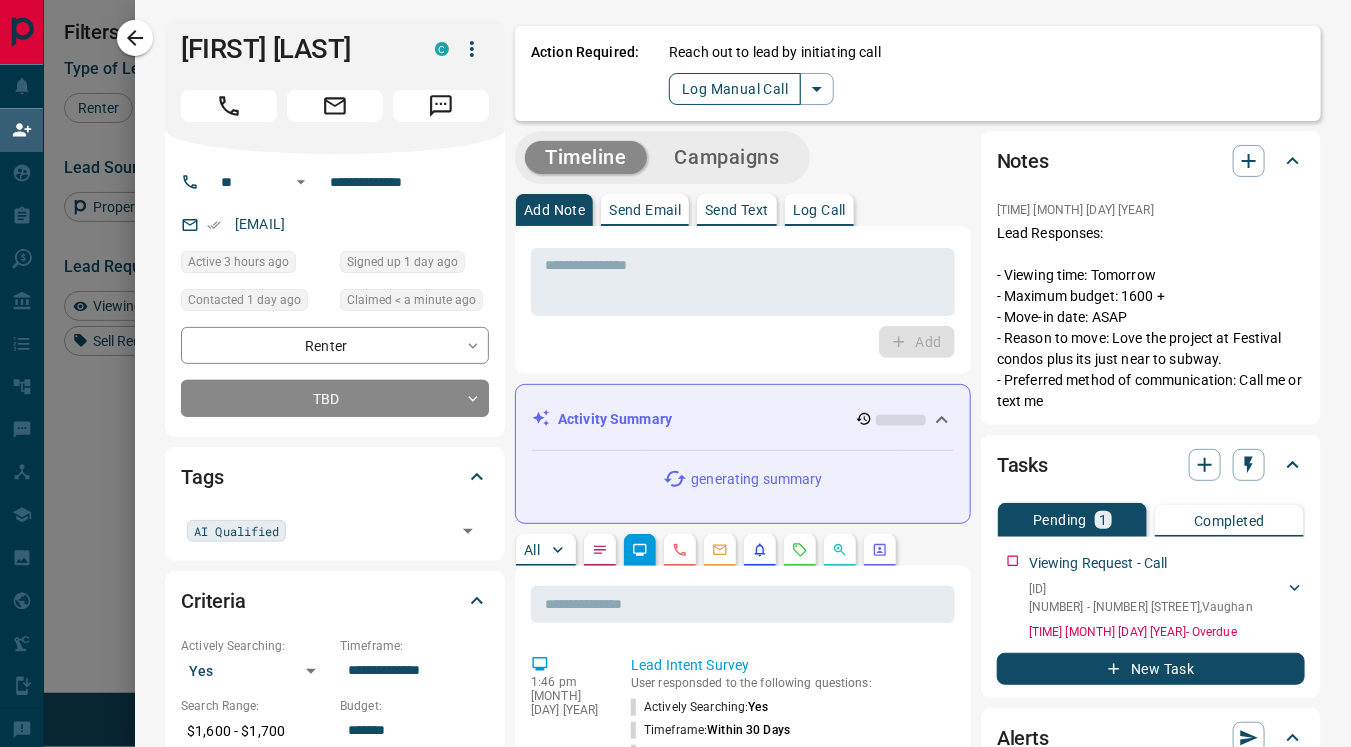 click on "Log Manual Call" at bounding box center (735, 89) 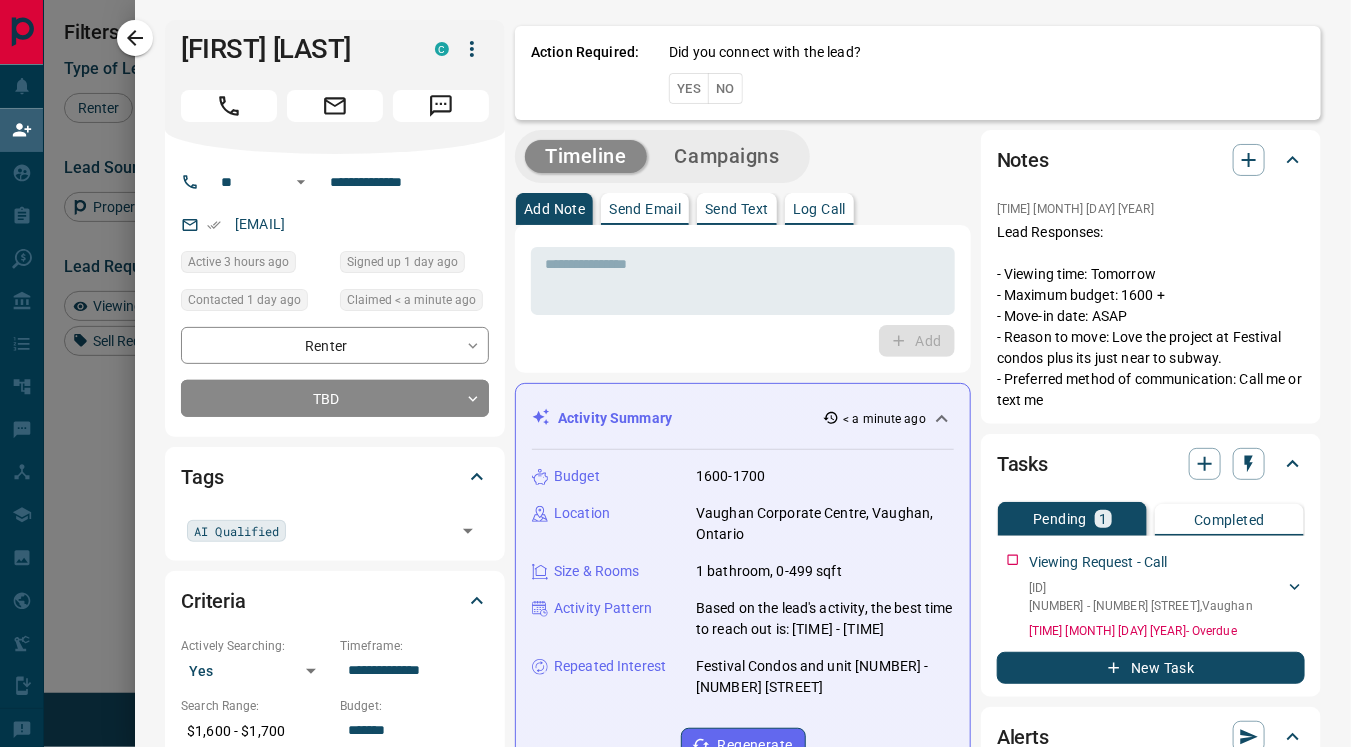 click on "Yes" at bounding box center [689, 88] 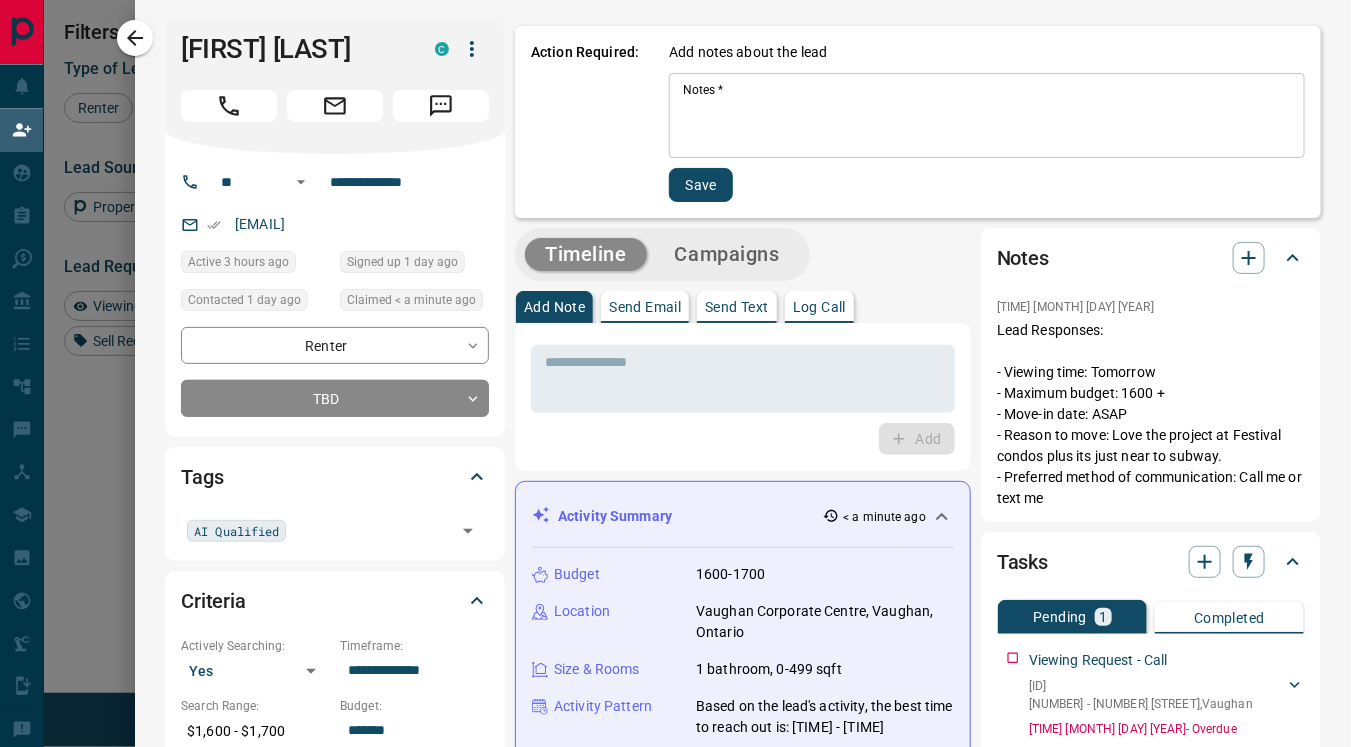 click on "Notes   *" at bounding box center (987, 116) 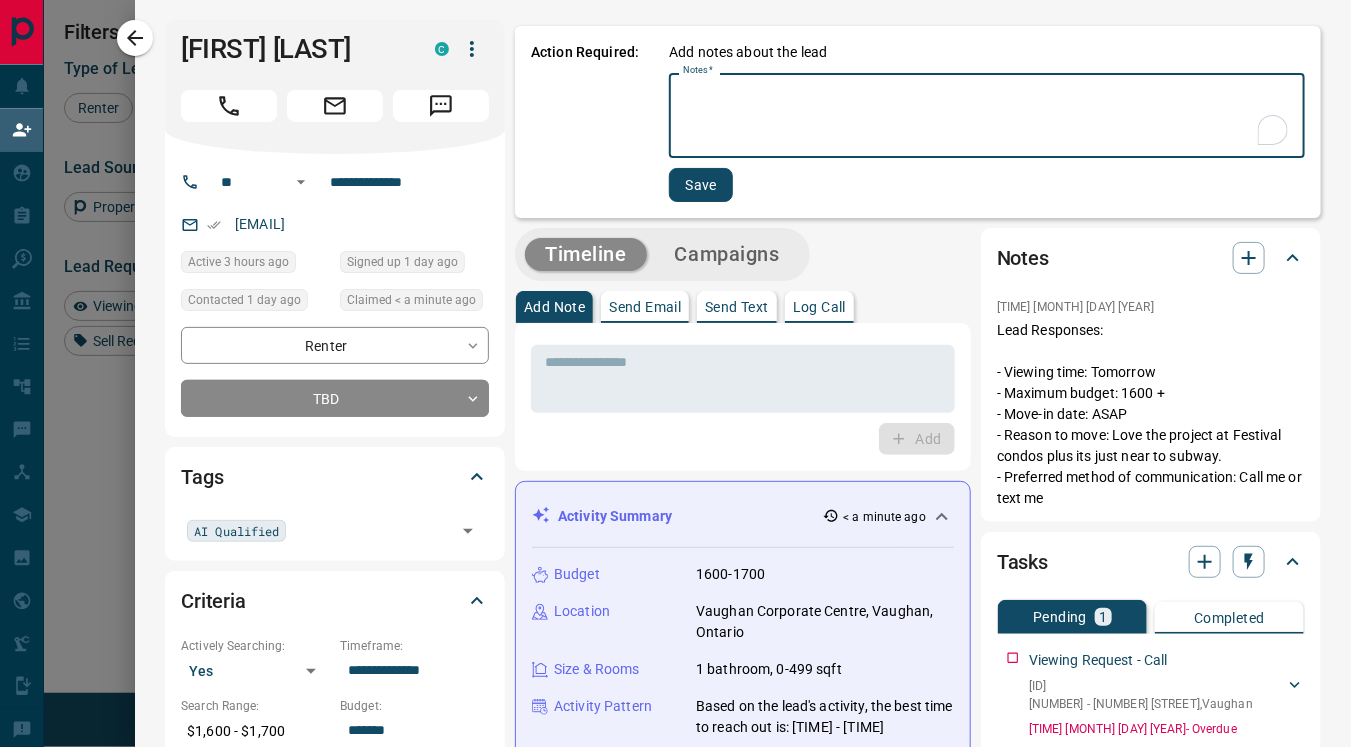 type on "*" 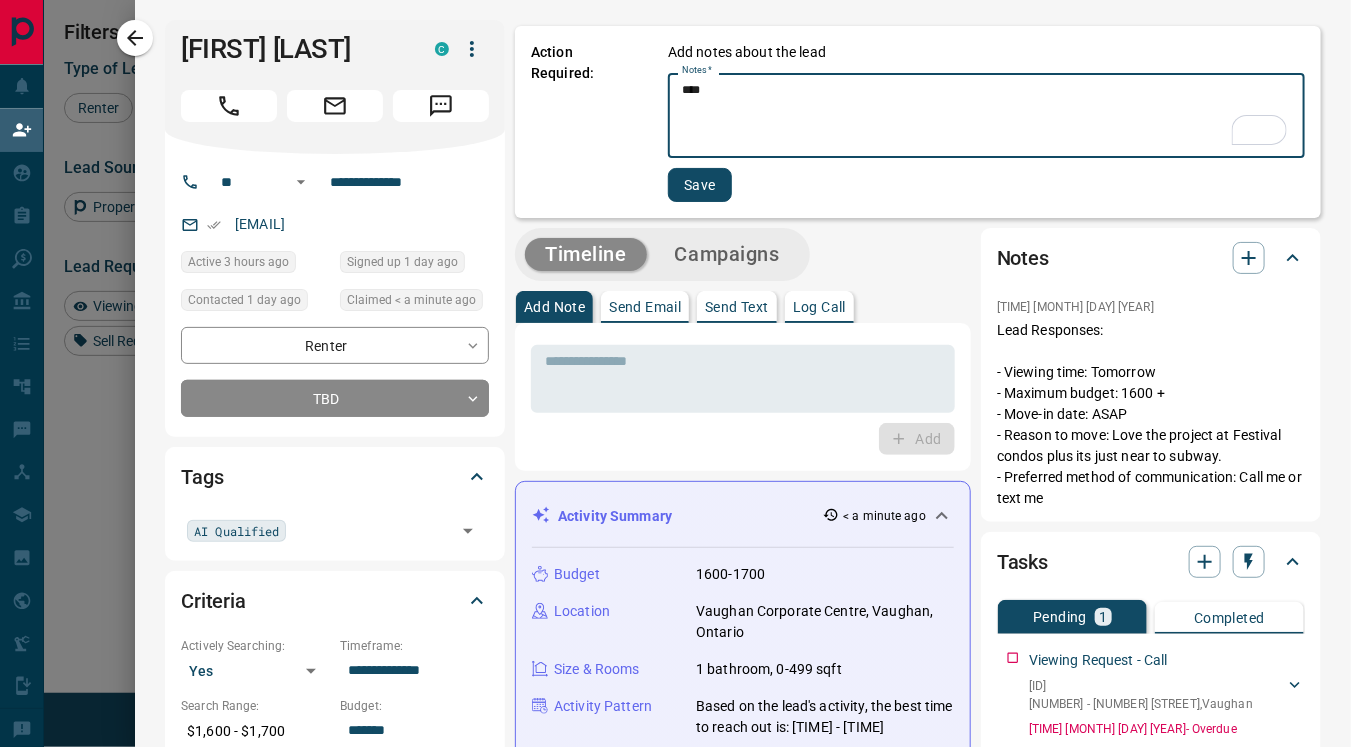 type on "****" 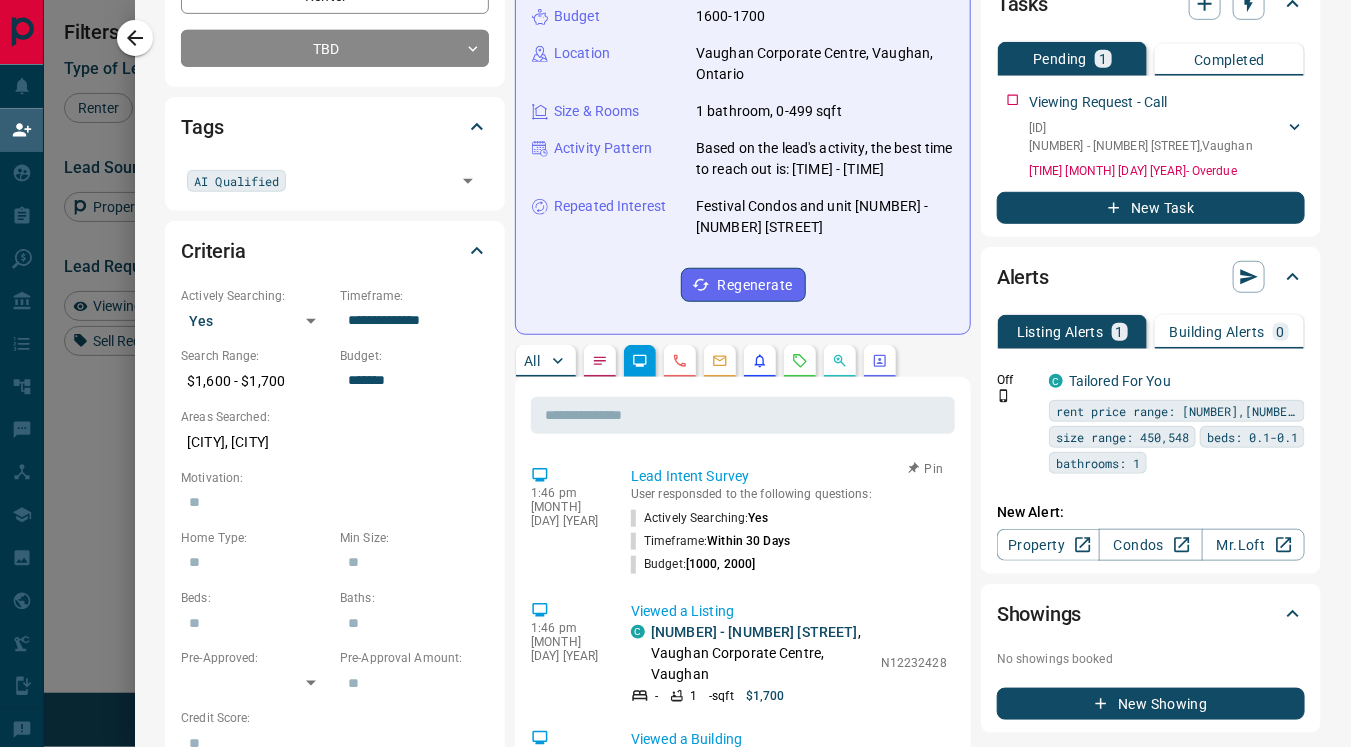 scroll, scrollTop: 350, scrollLeft: 0, axis: vertical 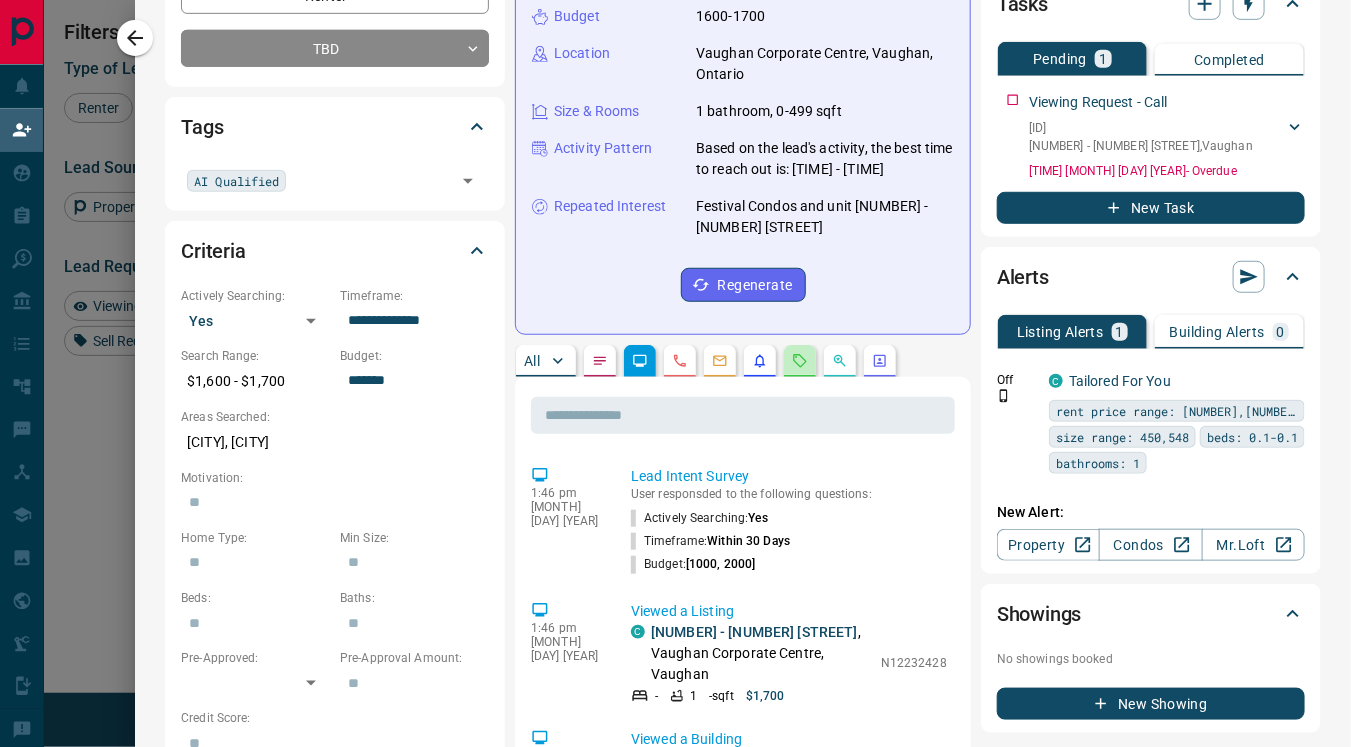 click at bounding box center [800, 361] 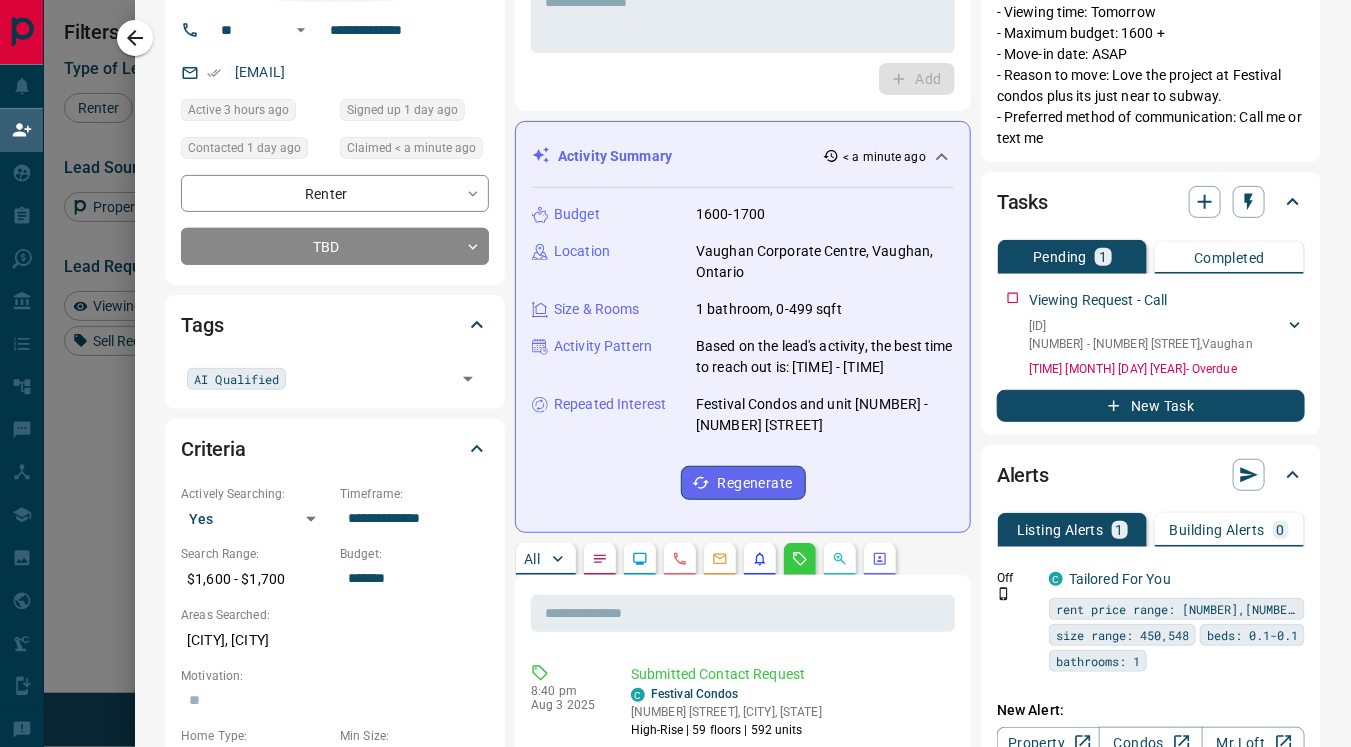 scroll, scrollTop: 0, scrollLeft: 0, axis: both 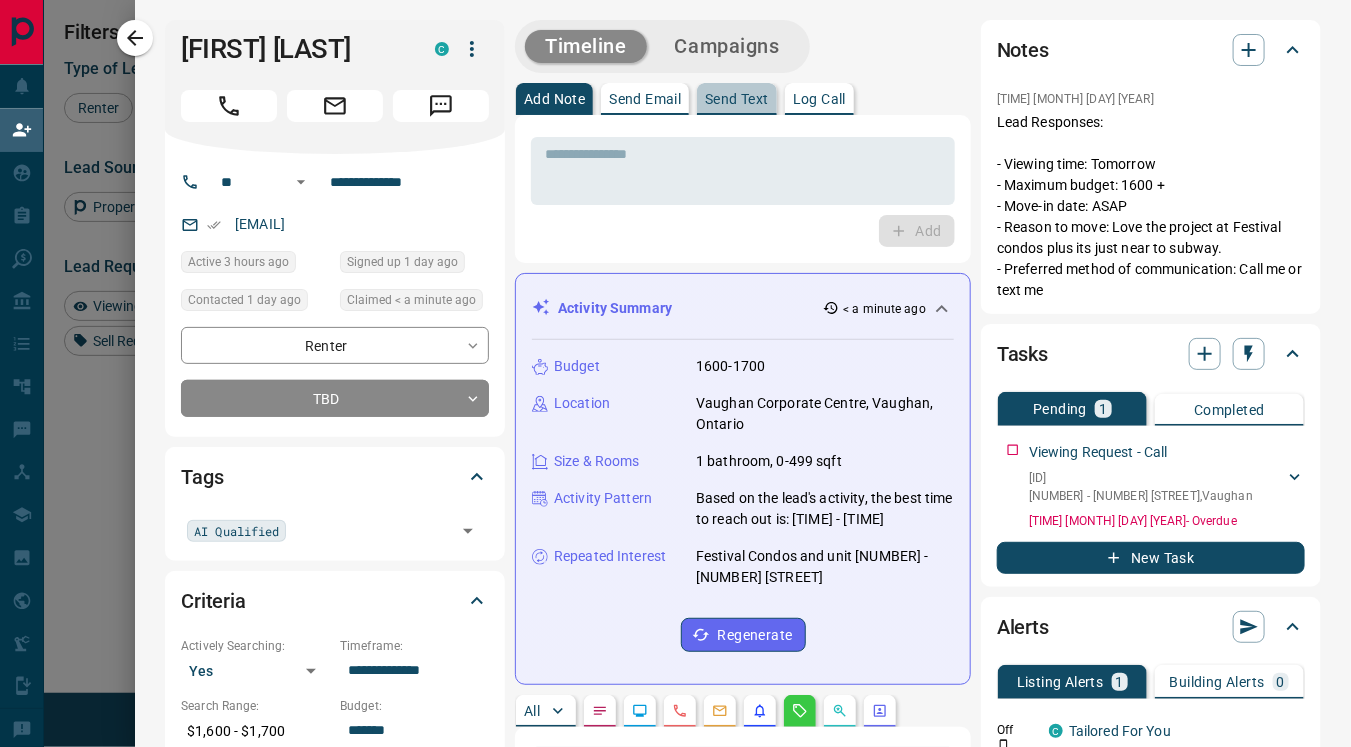 click on "Send Text" at bounding box center (737, 99) 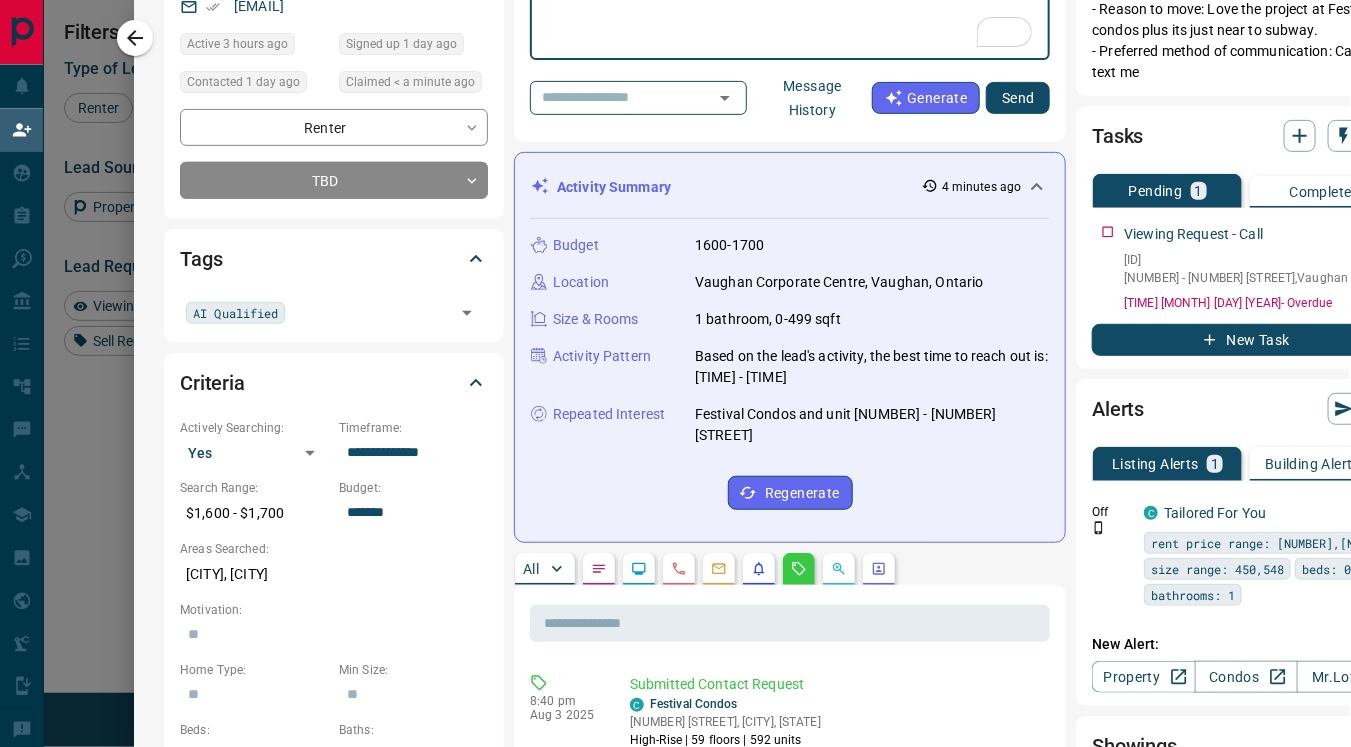 scroll, scrollTop: 215, scrollLeft: 1, axis: both 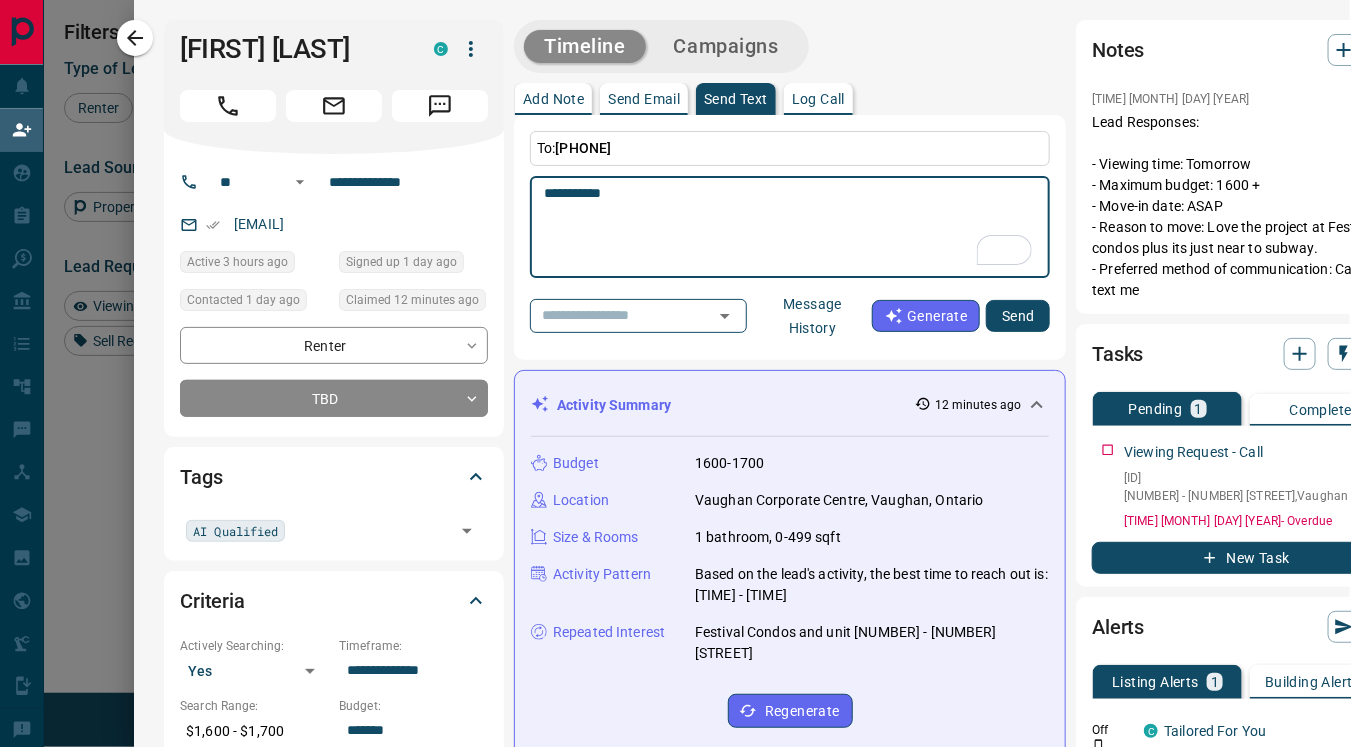 click on "**********" at bounding box center (790, 227) 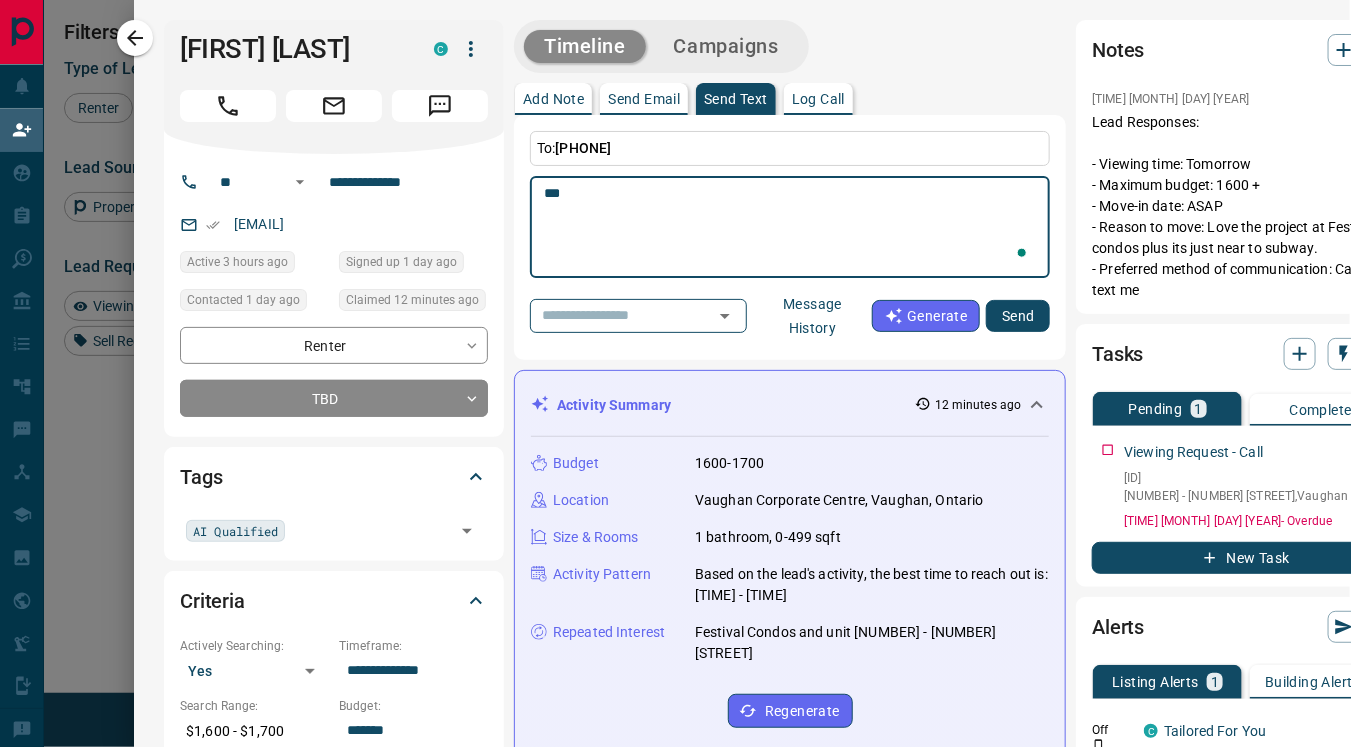 type on "*" 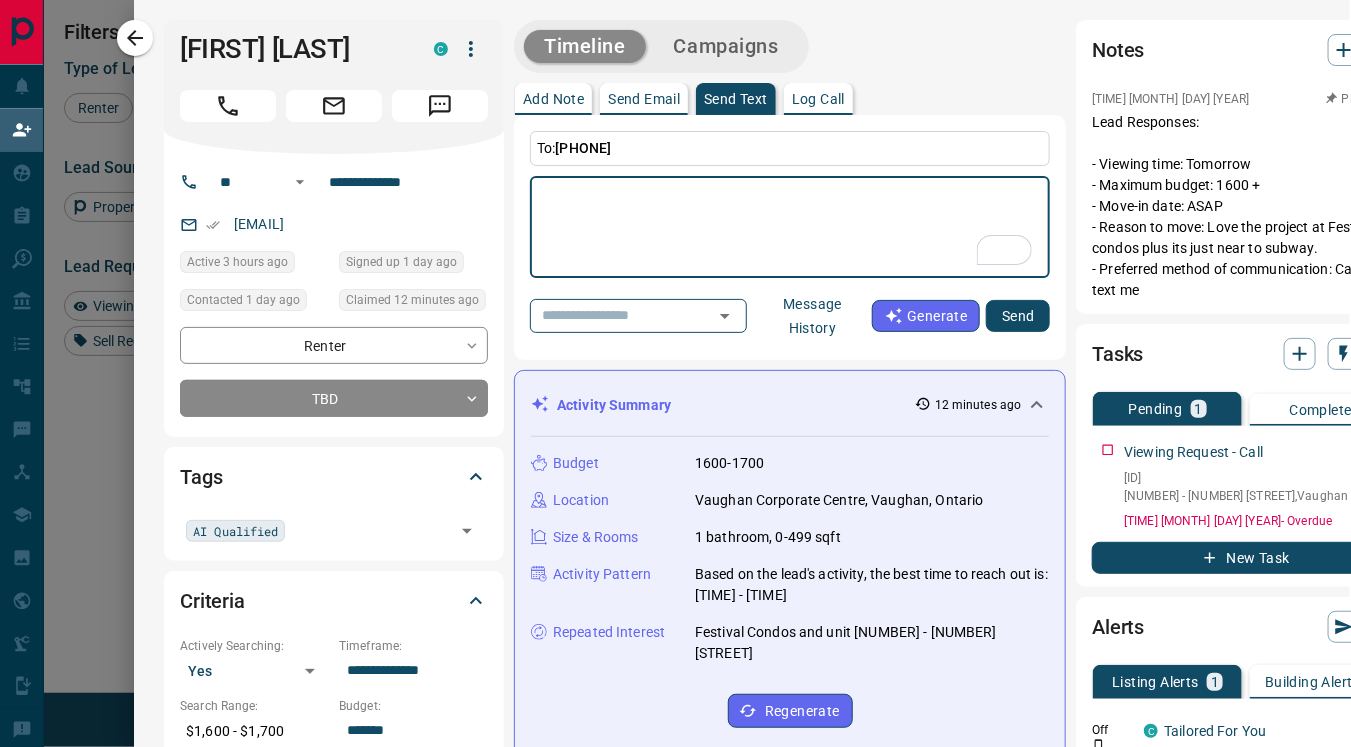 scroll, scrollTop: 0, scrollLeft: 67, axis: horizontal 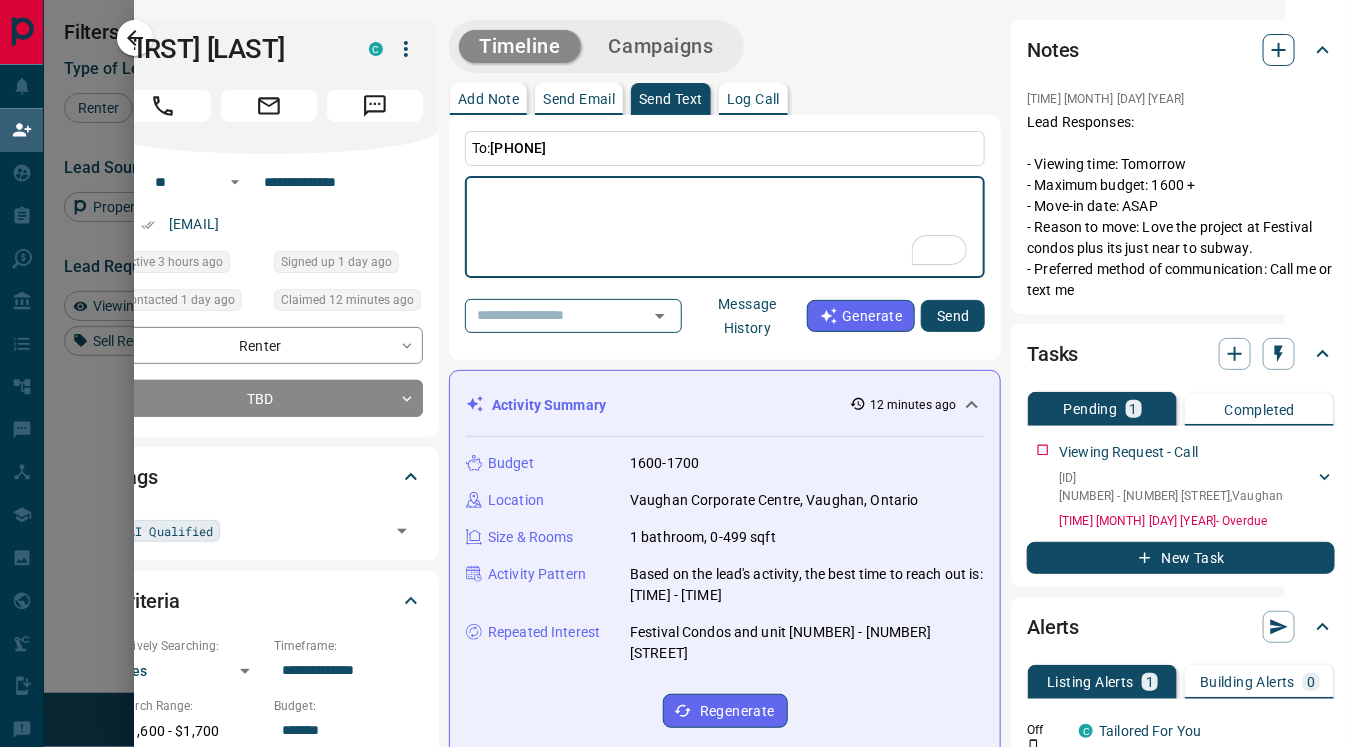 type 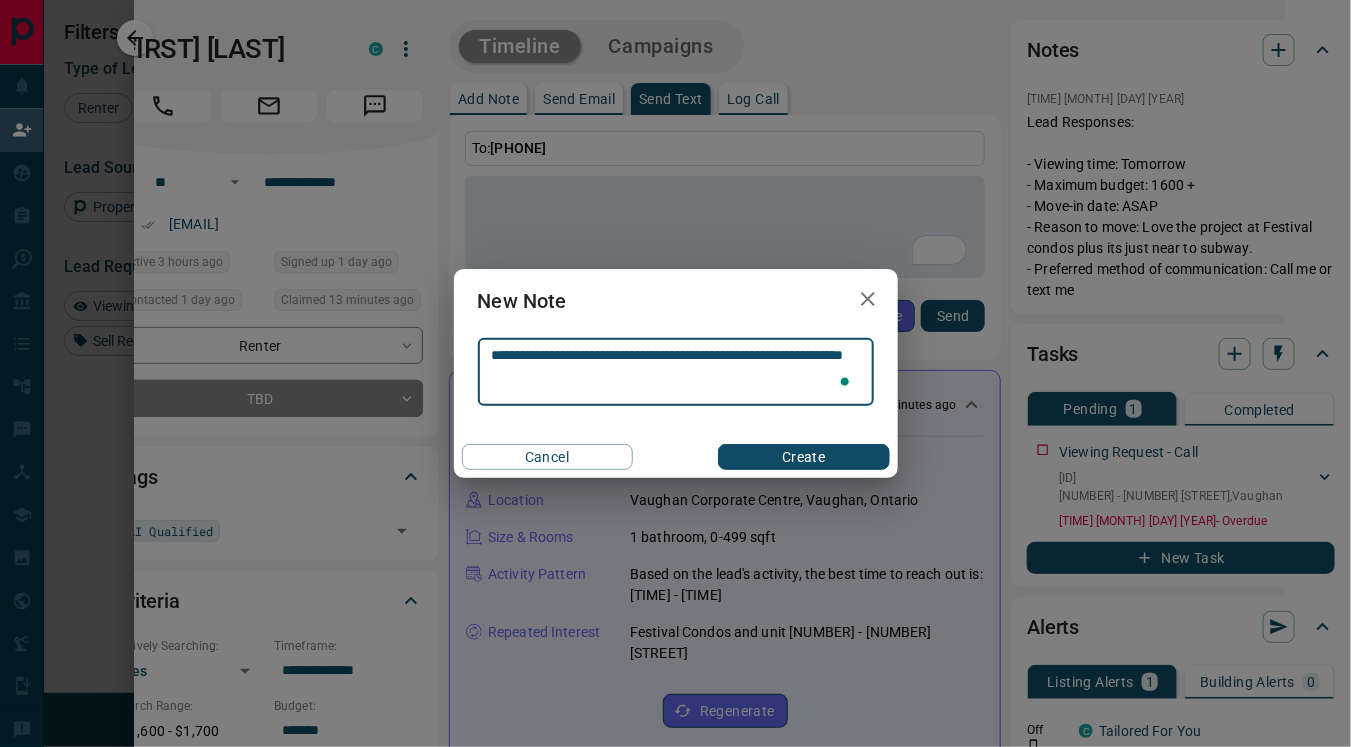 type on "**********" 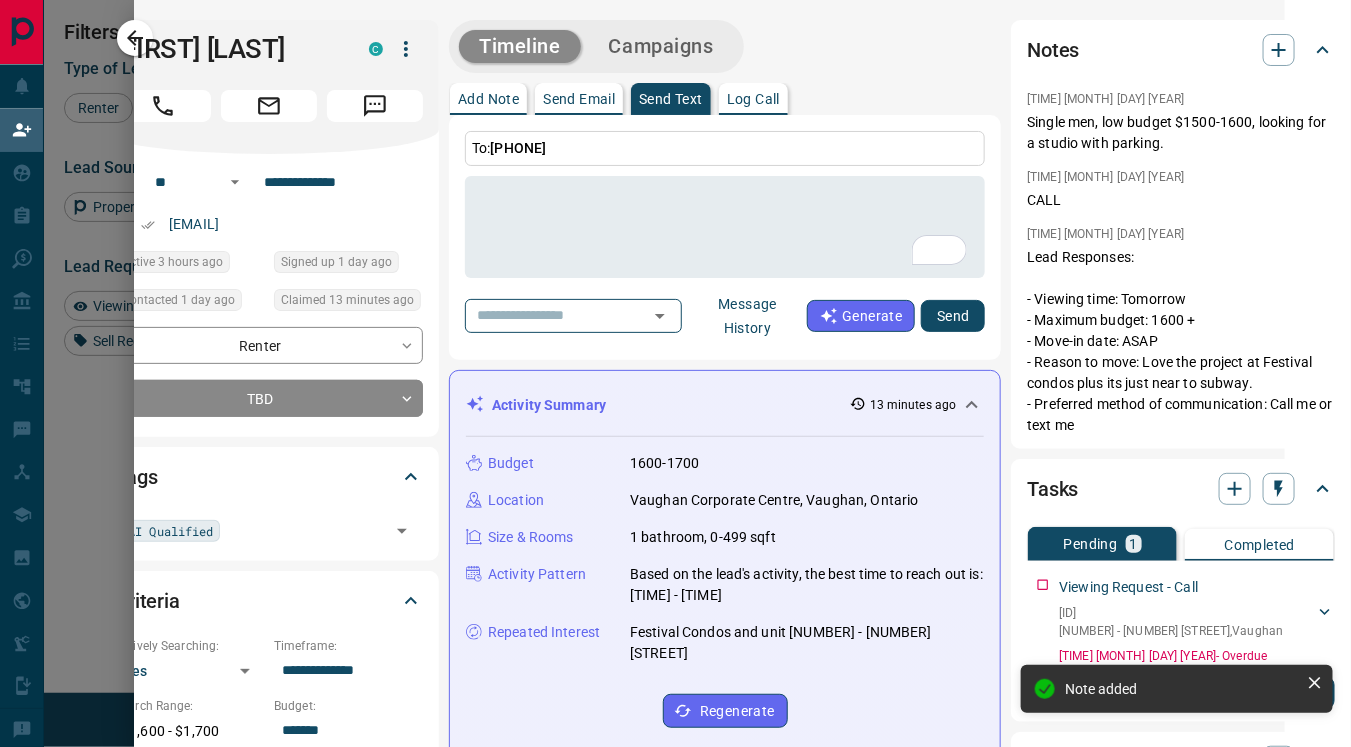 scroll, scrollTop: 0, scrollLeft: 0, axis: both 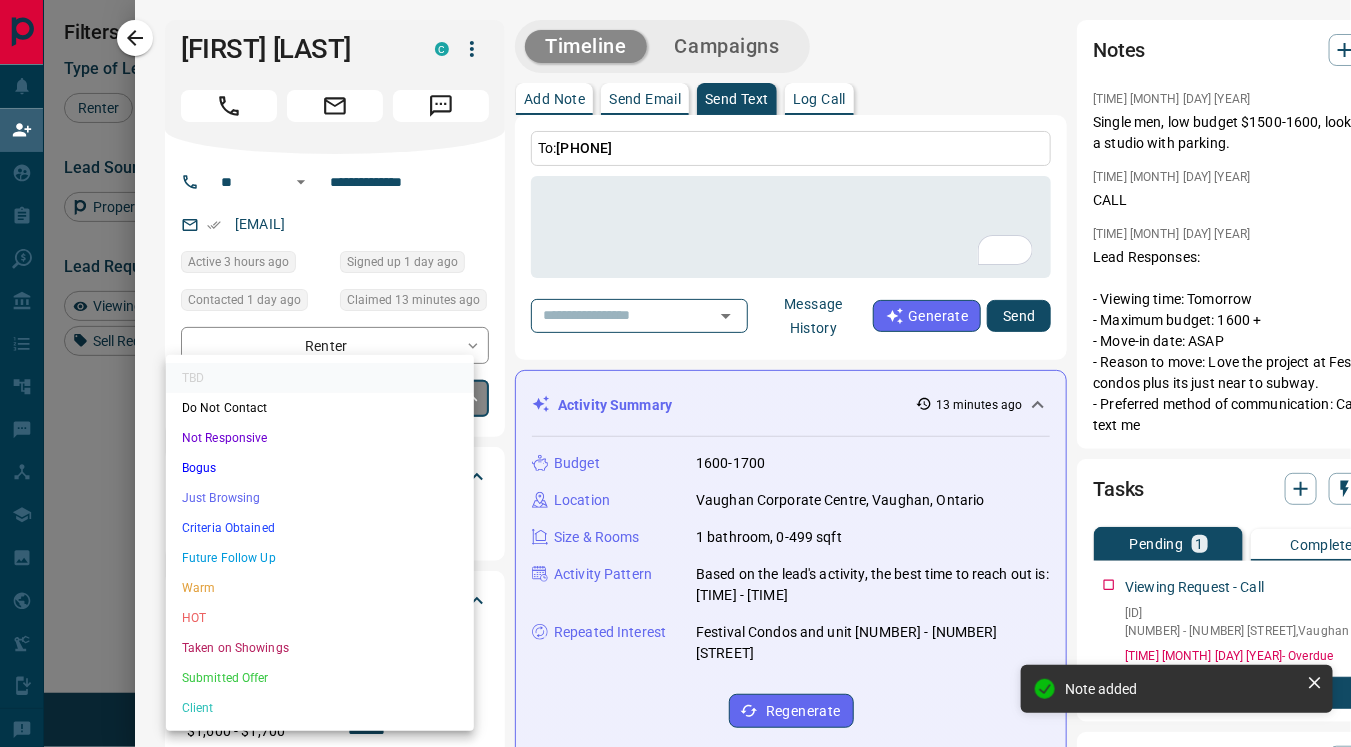 click on "Lead Transfers Claim Leads My Leads Tasks Opportunities Deals Campaigns Automations Messages Broker Bay Training Media Services Agent Resources Precon Worksheet Mobile Apps Disclosure Logout My Daily Quota Renter 3 / 5 Buyer 2 / 2 Precon 0 / 0 Filters Lead Transfers 0 Refresh Name Contact Search   Search Range Location Requests AI Status Recent Opportunities (30d) Renter C [LAST] C [EMAIL] +1- [PHONE] $1K - $3K[CITY] High Interest Renter [FIRST] [LAST] P [EMAIL] +1- [PHONE] $3K - $3K[CITY] Viewing Request   ( 2 ) AI Qualified Notes  Requested a Viewing High Interest Renter GUYON [LAST] C [EMAIL] +33- [PHONE] $2K - $3K[CITY], [CITY], [AREA] | [AREA] Renter [FIRST] [LAST] C [EMAIL] +1- [PHONE] $2K - $2K[CITY] Renter [FIRST] [LAST] C [EMAIL] +1- [PHONE] $2K - $3K[CITY] High Interest Renter [FIRST] [LAST] [LAST] C [EMAIL] +1- [PHONE] $2K - $3K[CITY], [CITY], [CITY]" at bounding box center (675, 319) 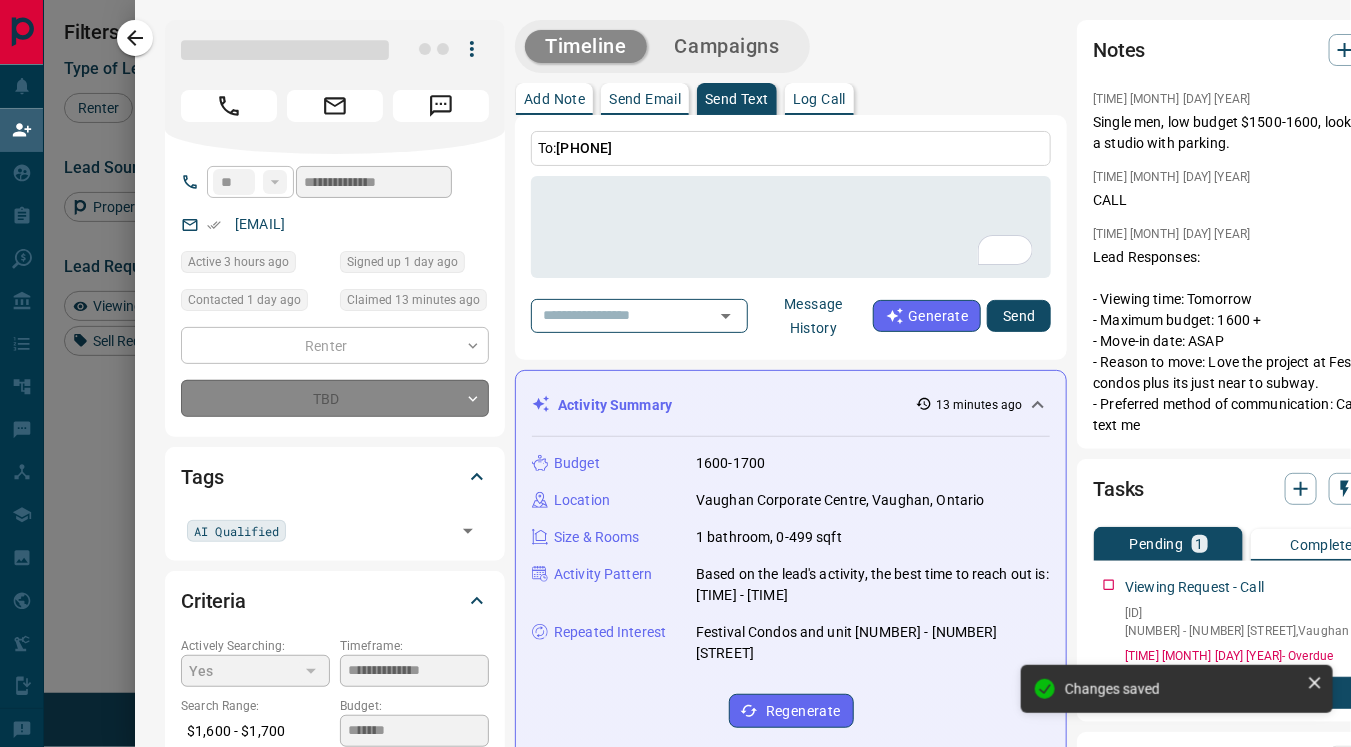 type on "*" 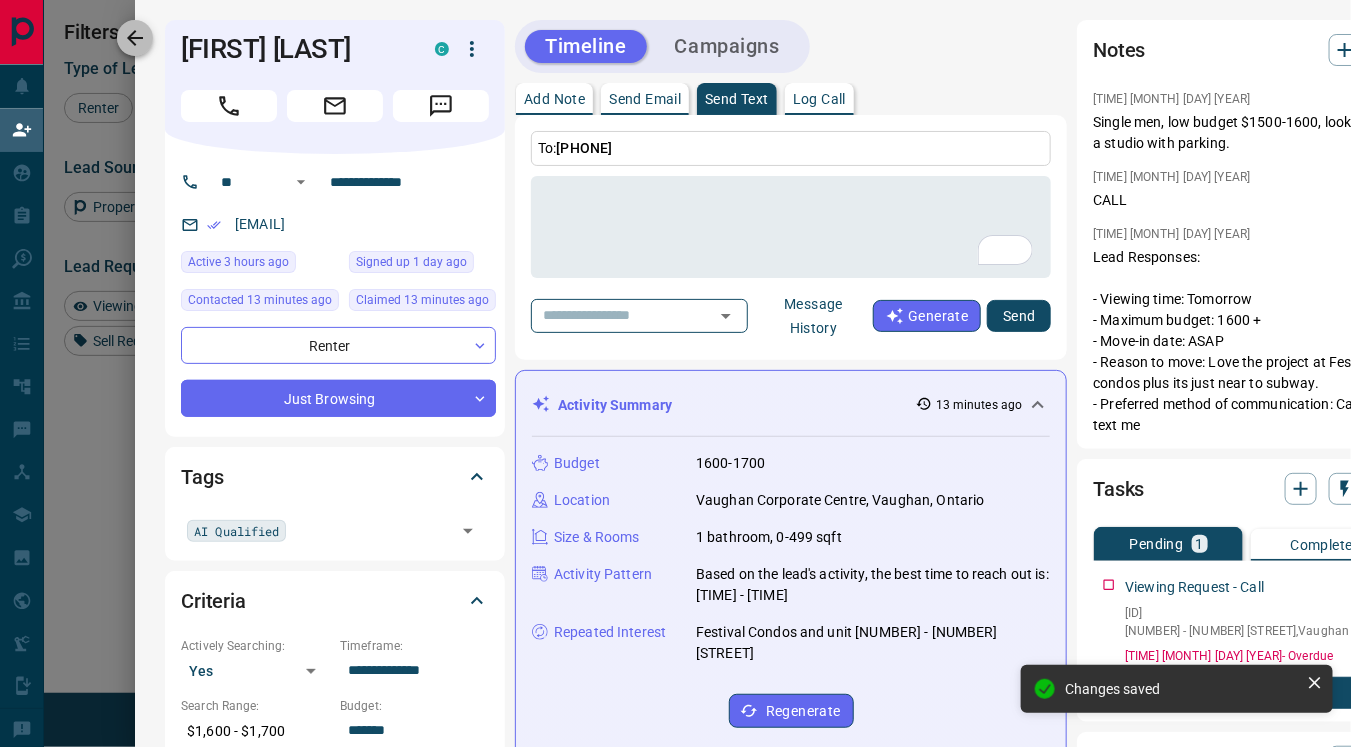 click 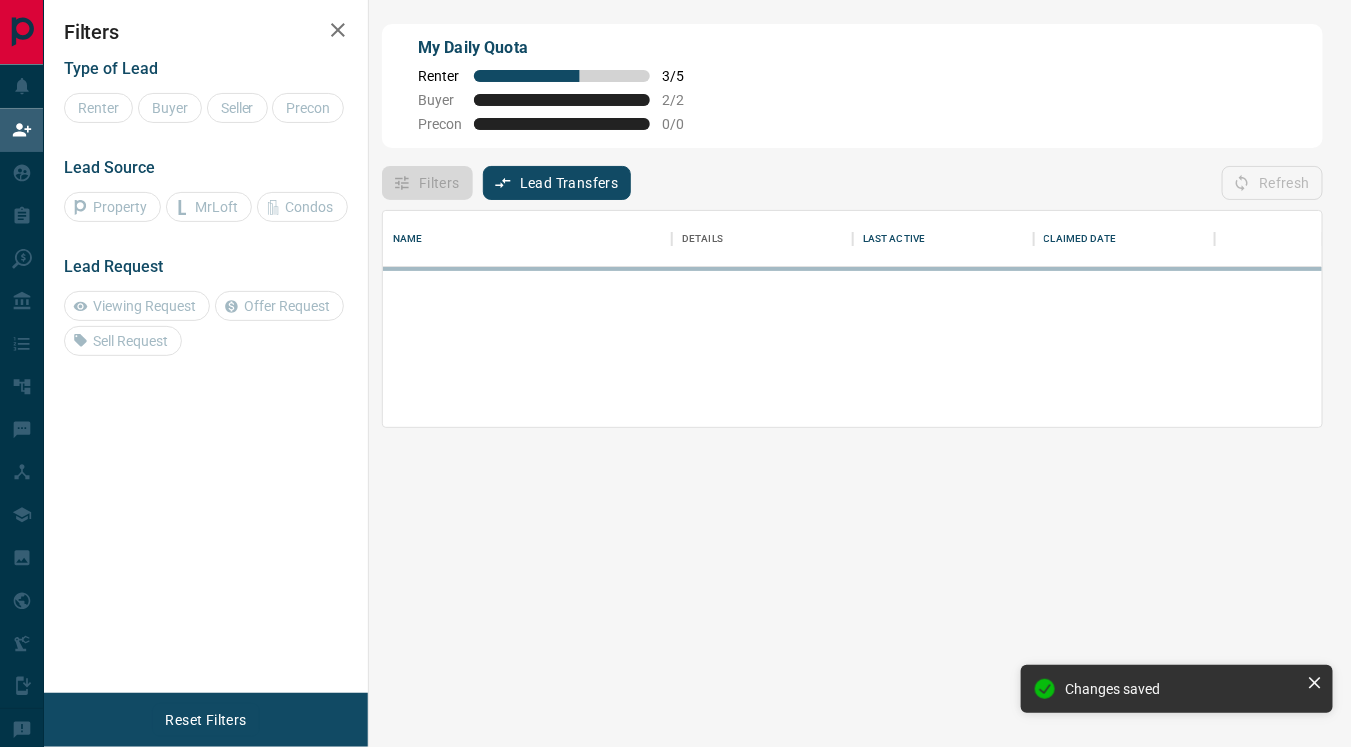 scroll, scrollTop: 0, scrollLeft: 0, axis: both 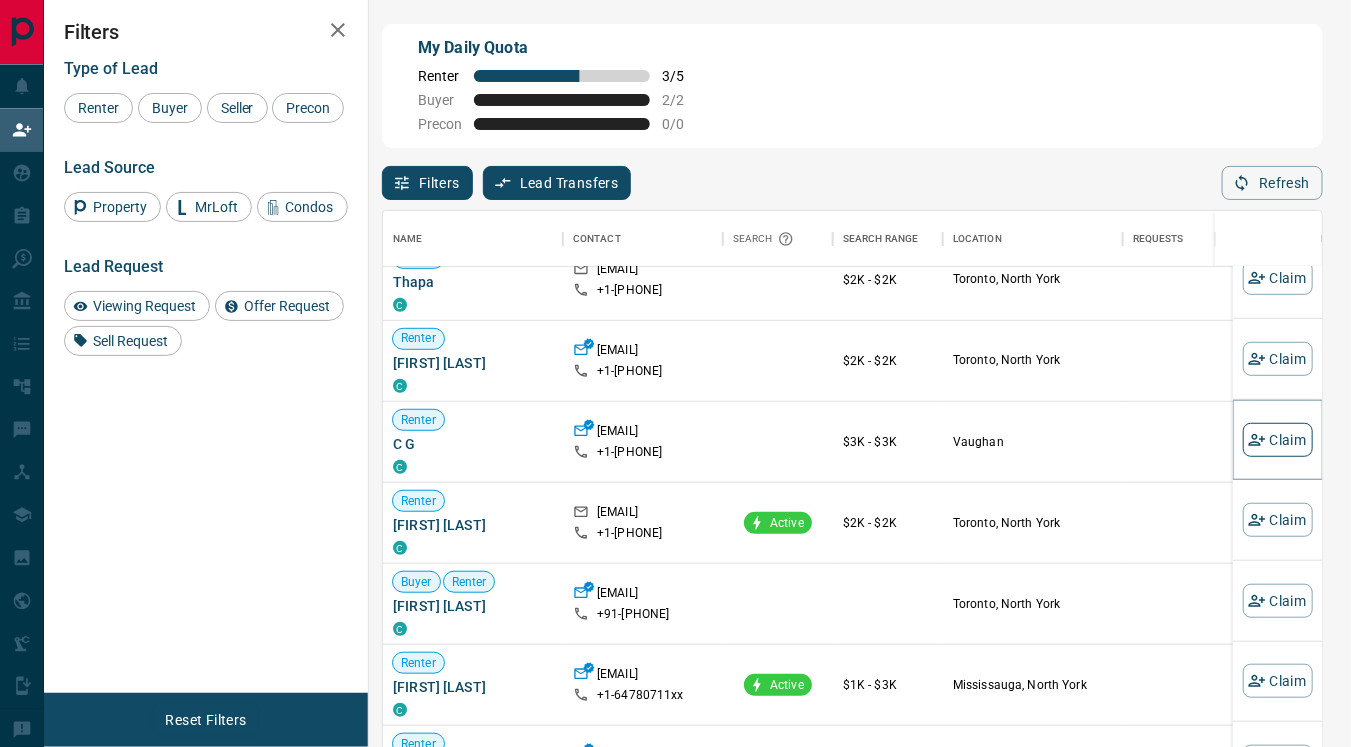 click on "Claim" at bounding box center (1278, 440) 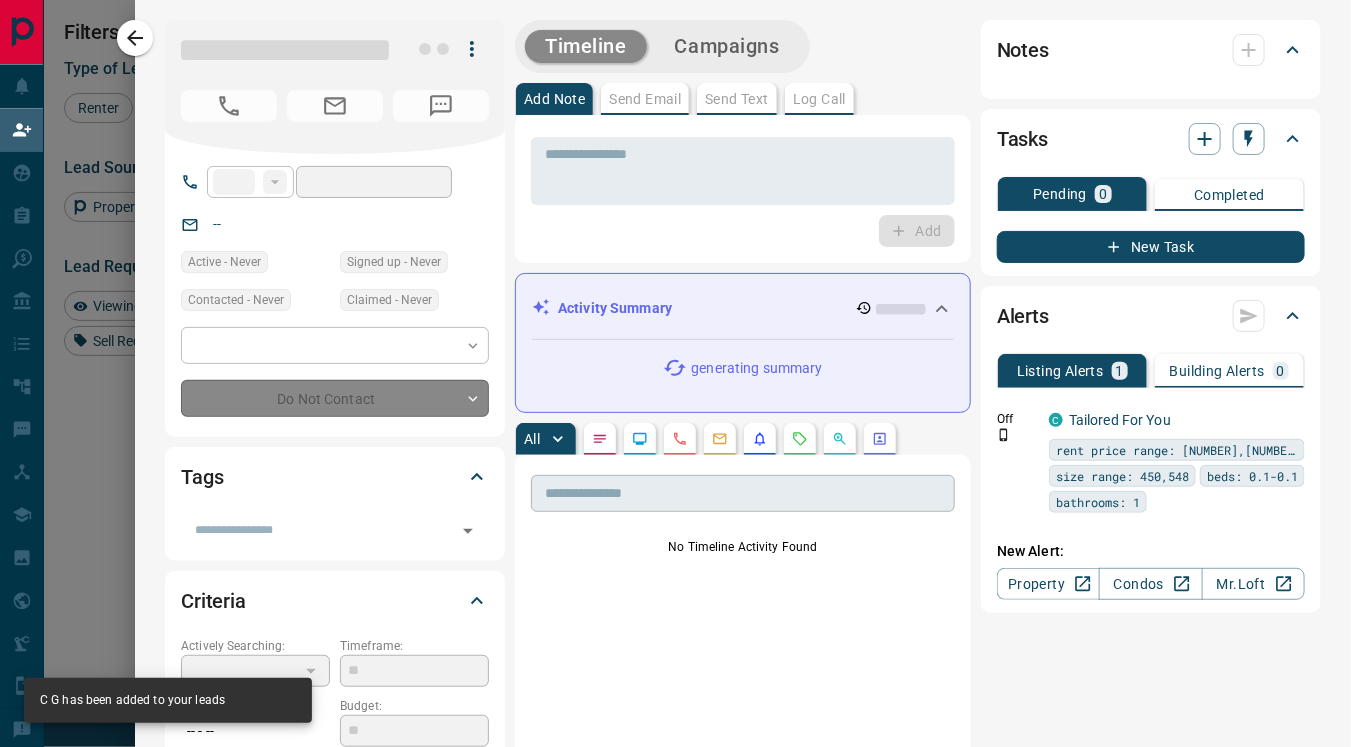 type on "**" 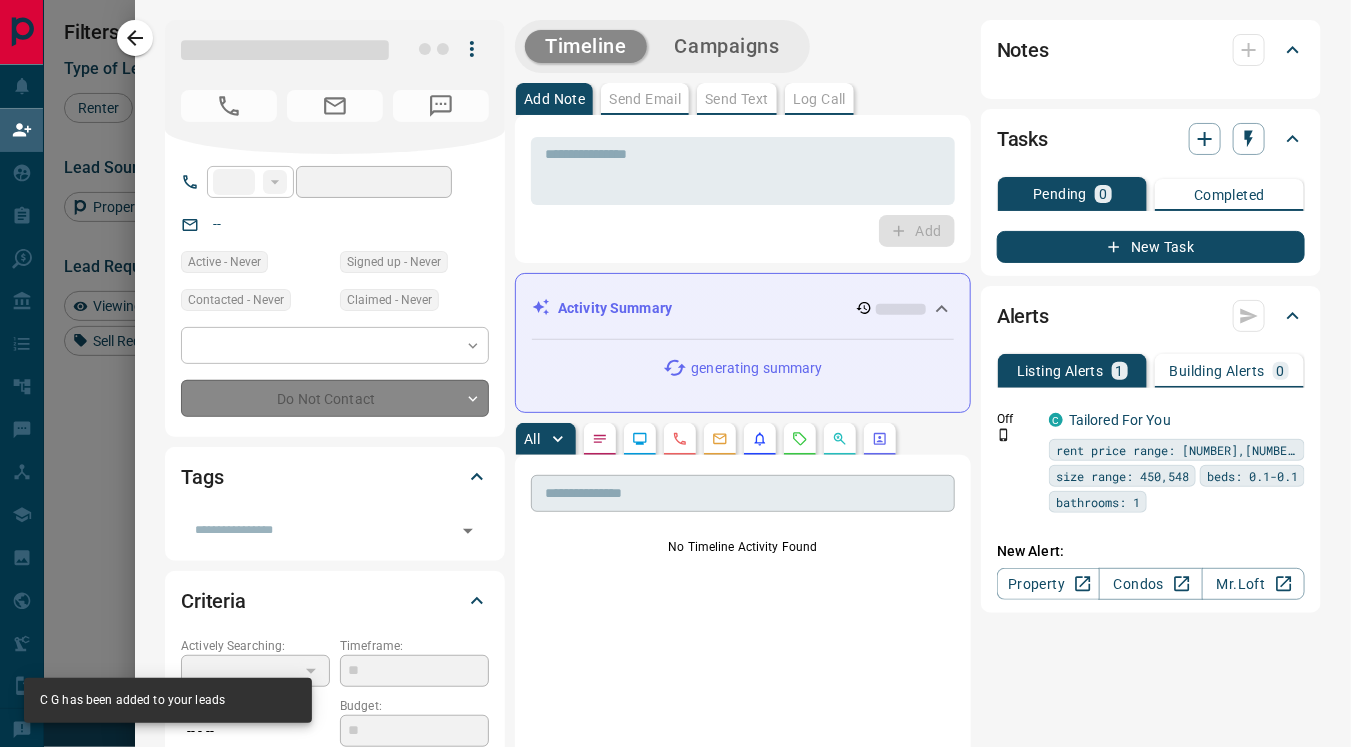 type on "**********" 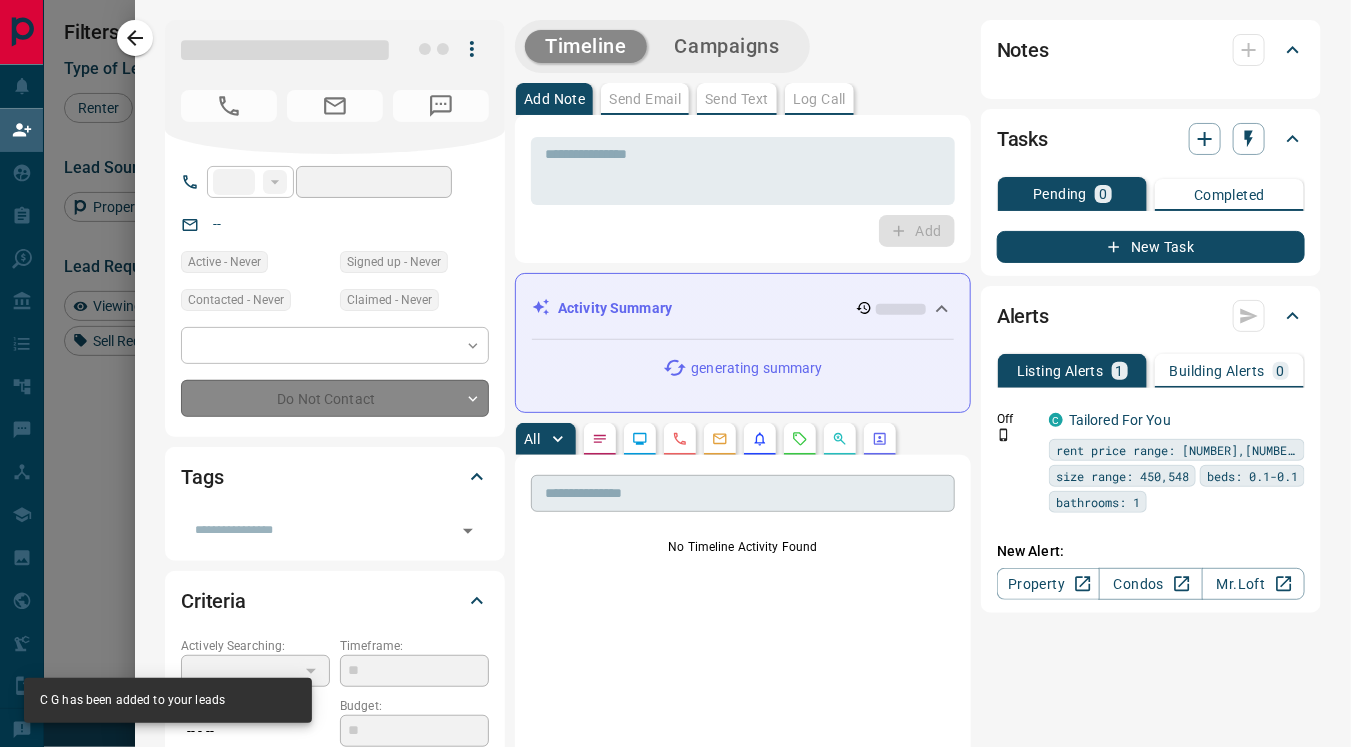 type on "**********" 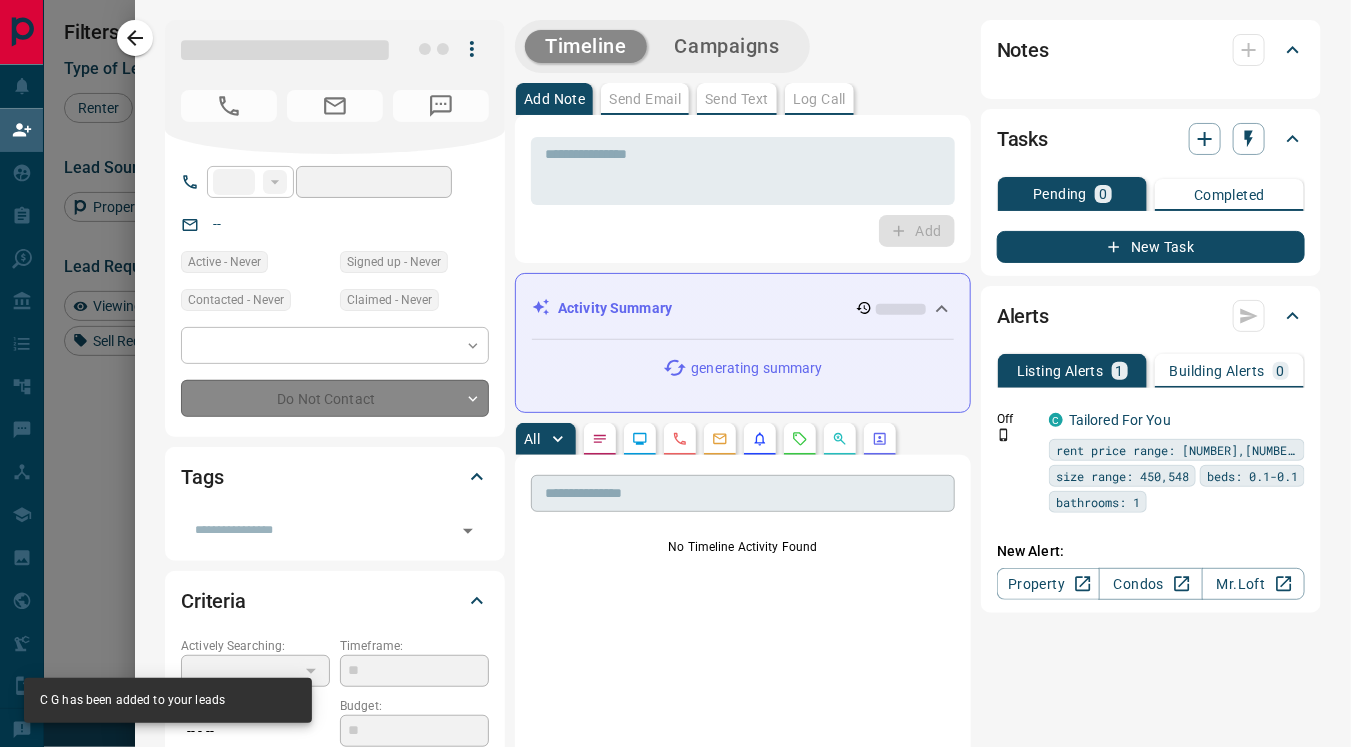 type on "**" 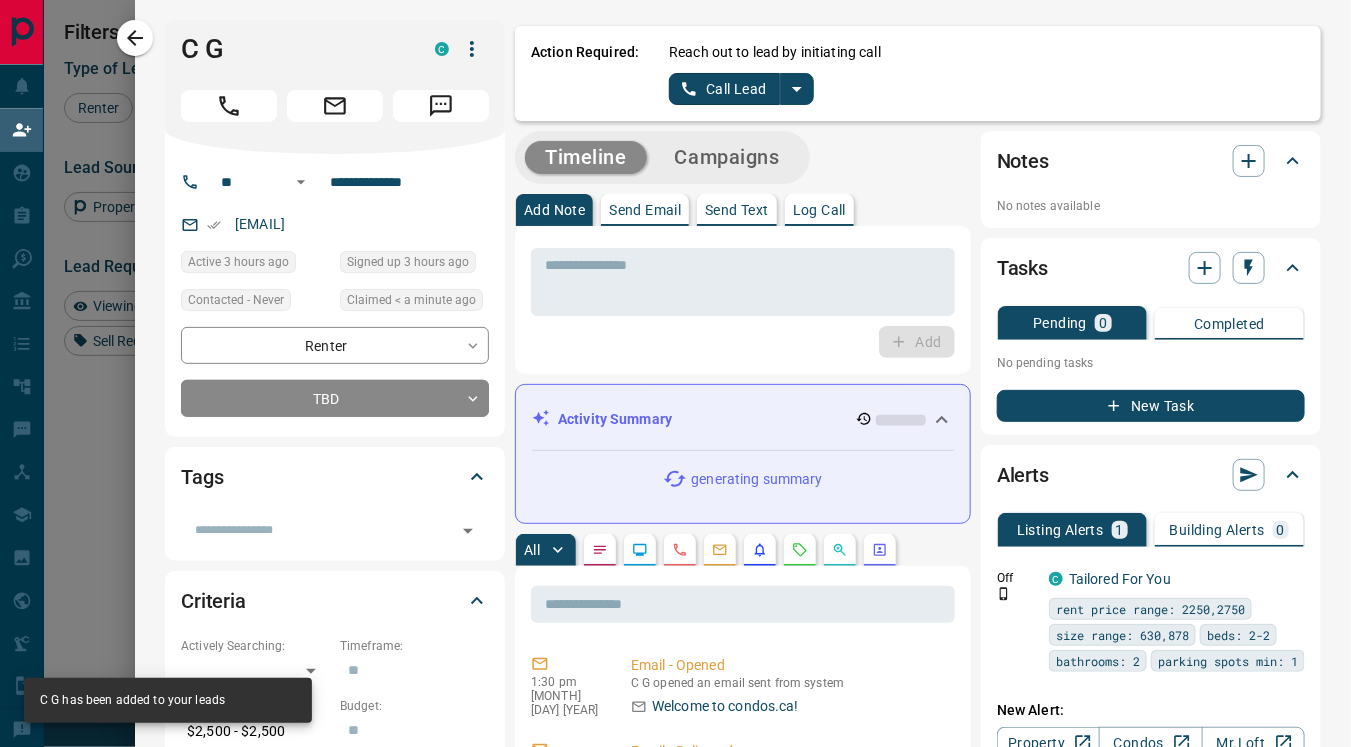 click at bounding box center [640, 550] 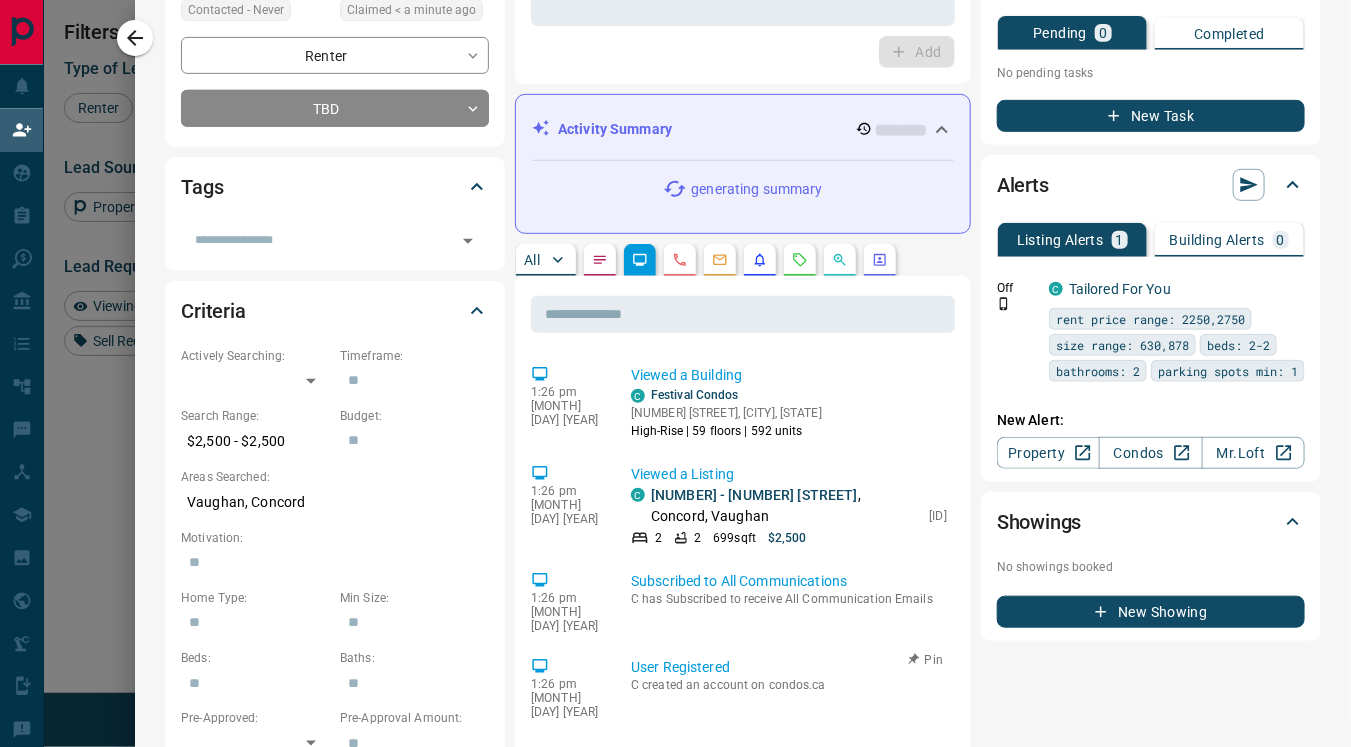 scroll, scrollTop: 0, scrollLeft: 0, axis: both 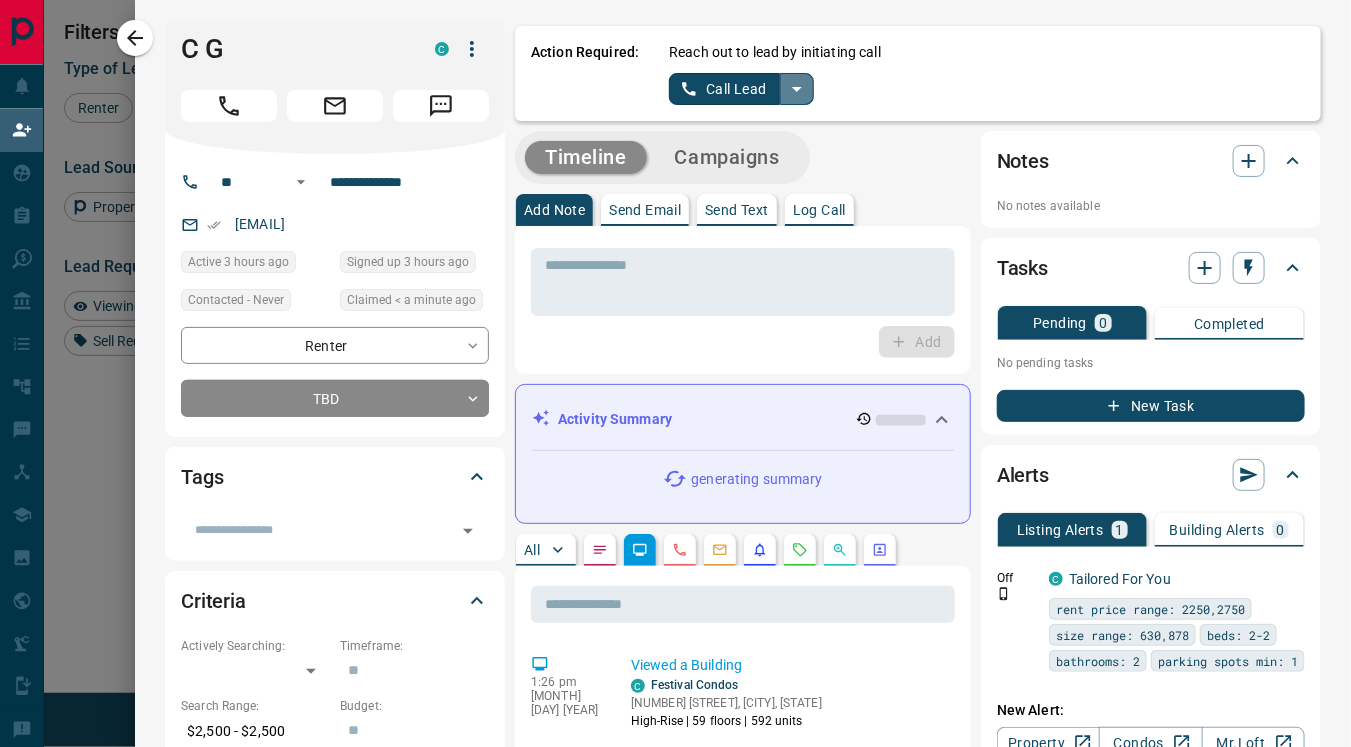 click 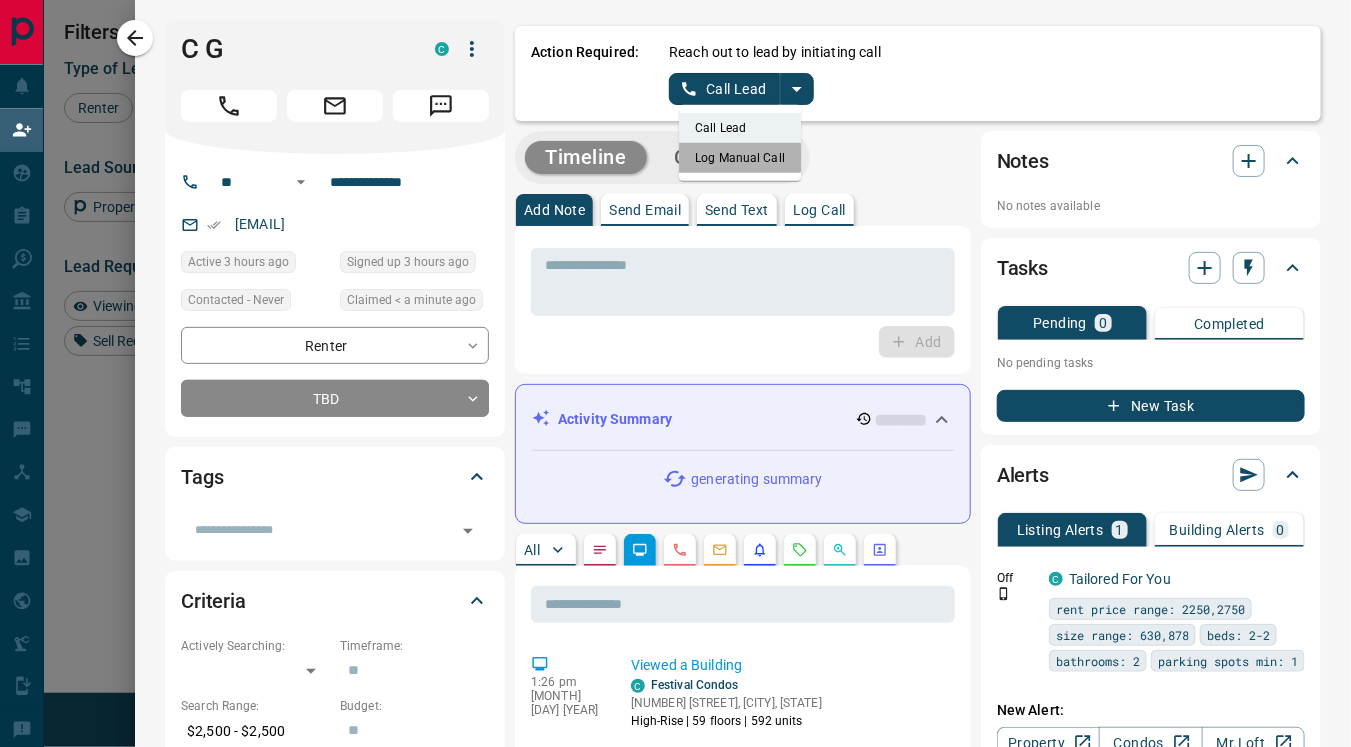 click on "Log Manual Call" at bounding box center (740, 158) 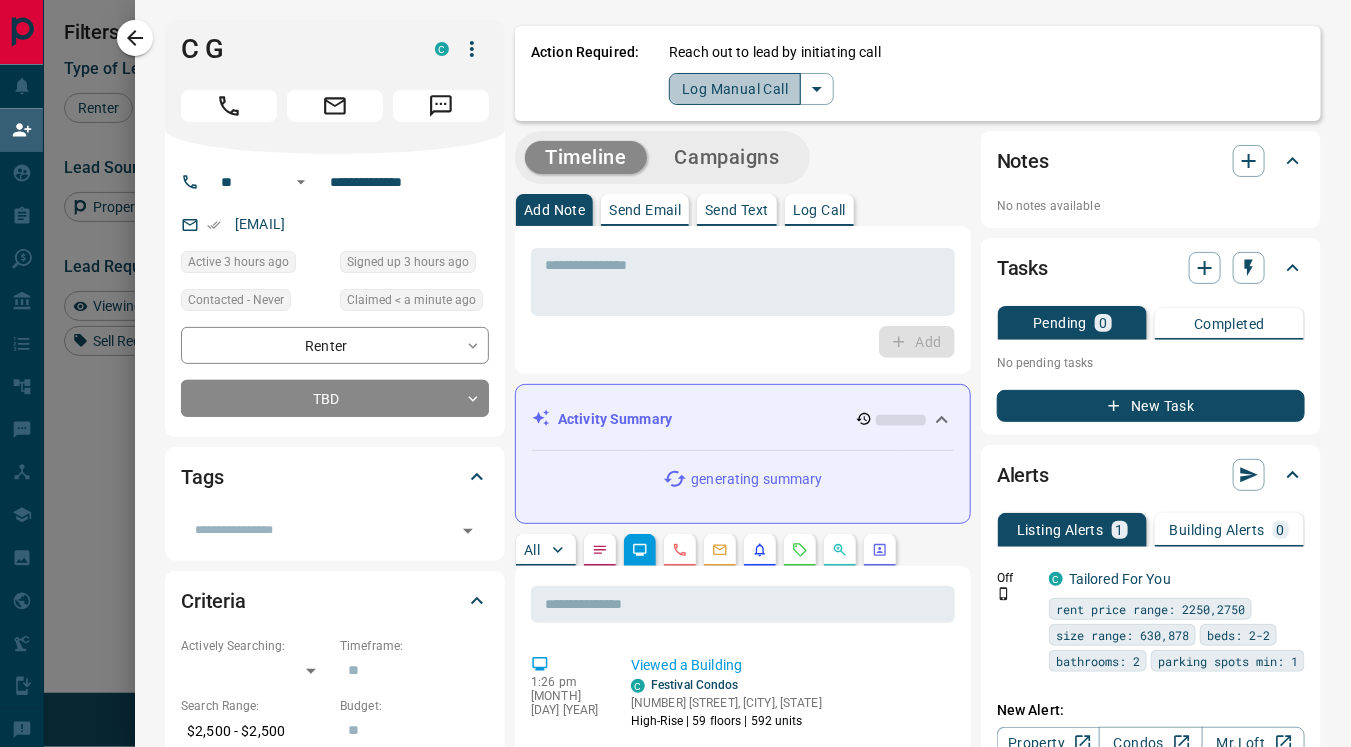 click on "Log Manual Call" at bounding box center [735, 89] 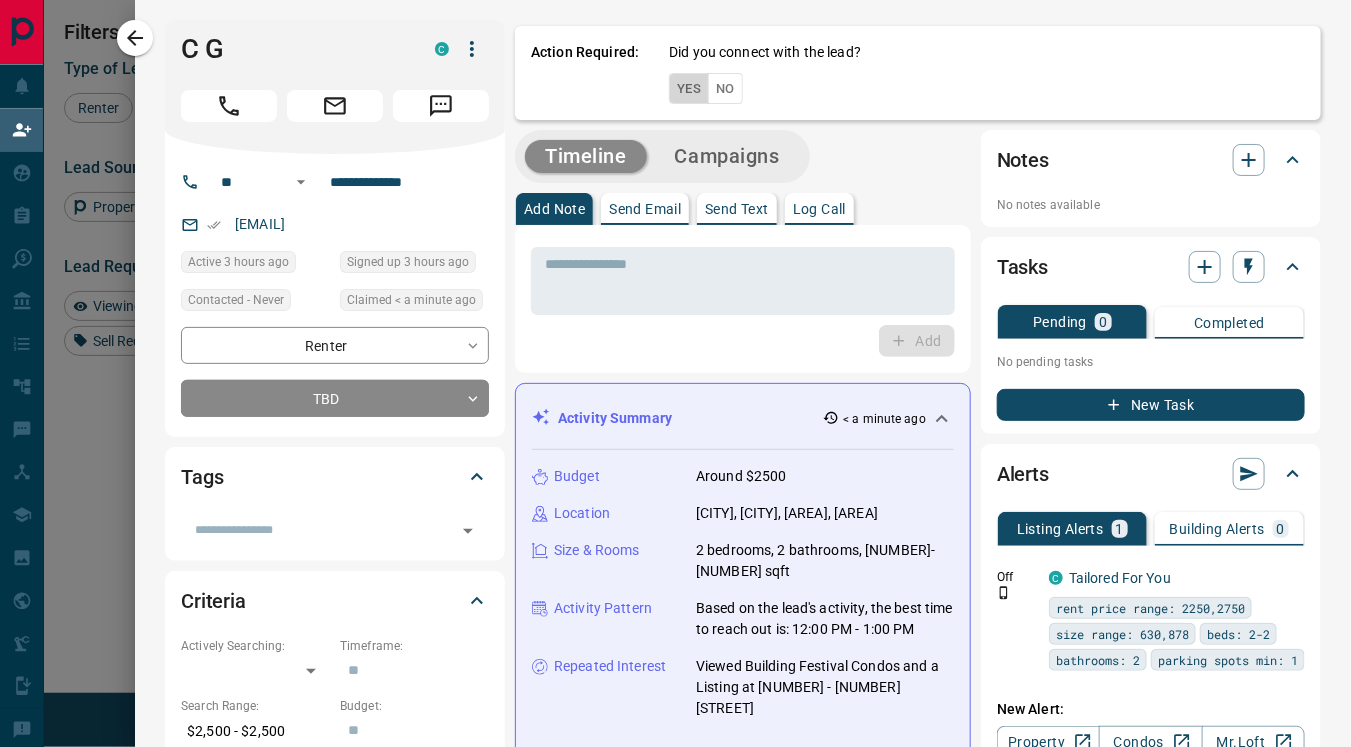 click on "Yes" at bounding box center [689, 88] 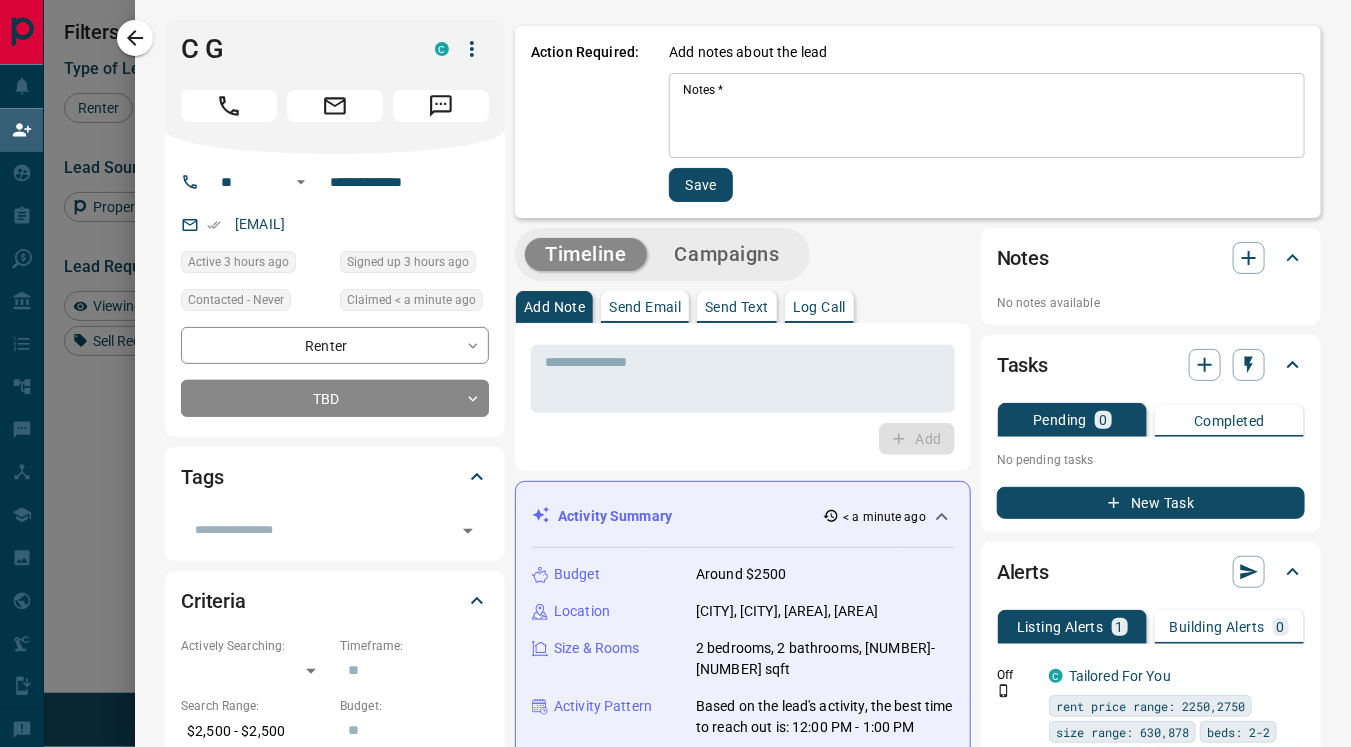 click on "Notes   *" at bounding box center (987, 116) 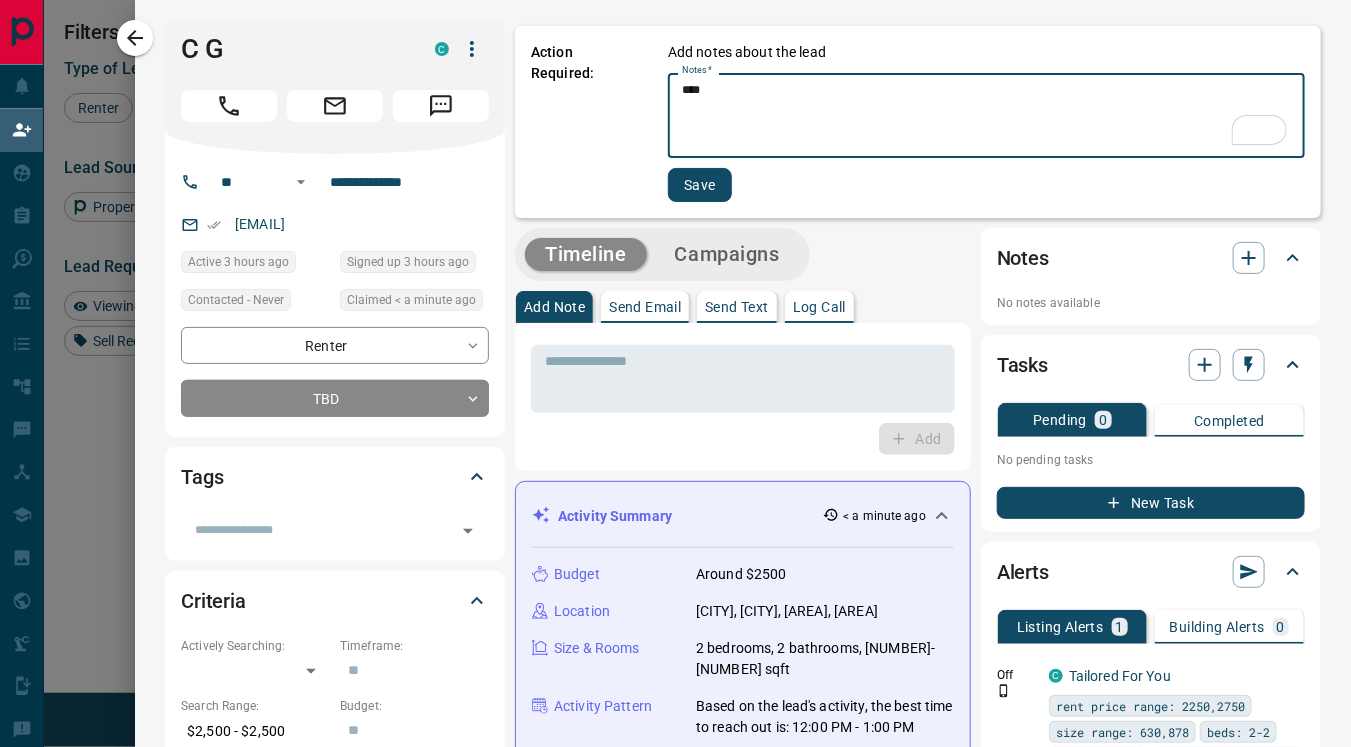 type on "****" 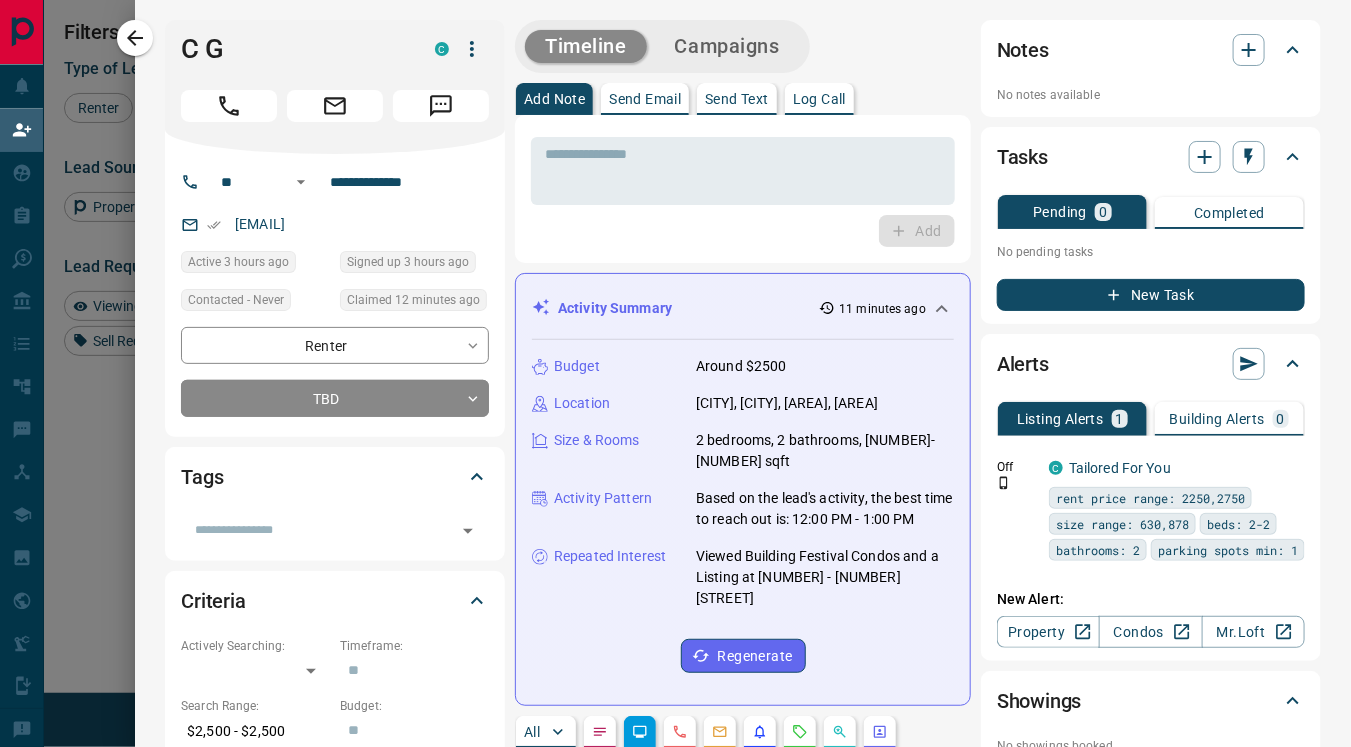 scroll, scrollTop: 18, scrollLeft: 17, axis: both 